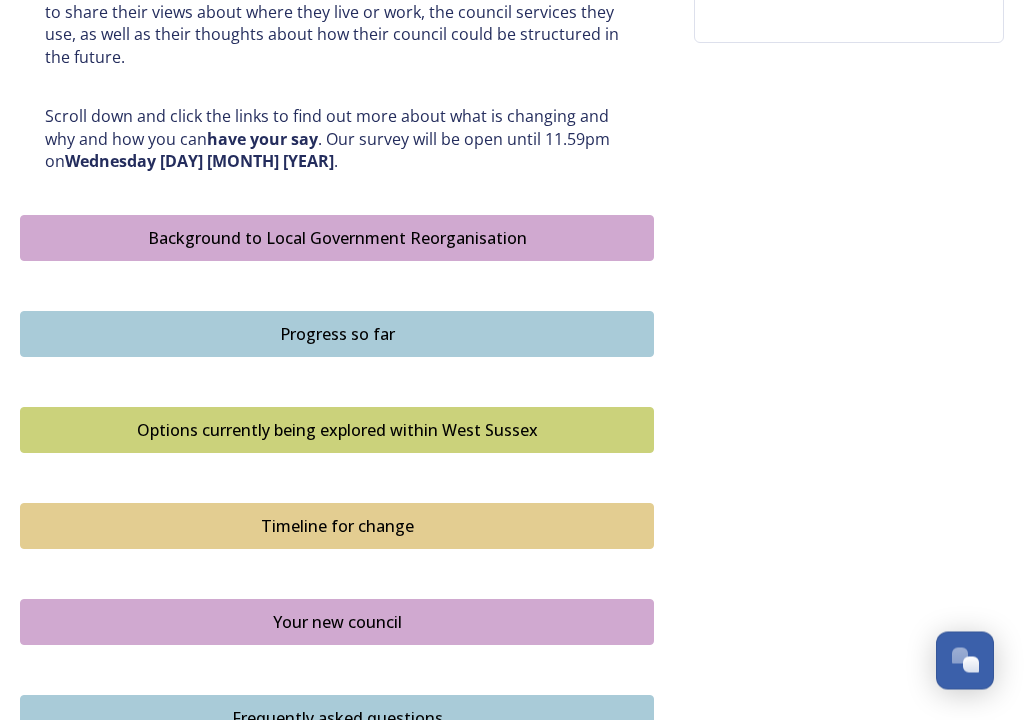 scroll, scrollTop: 1001, scrollLeft: 0, axis: vertical 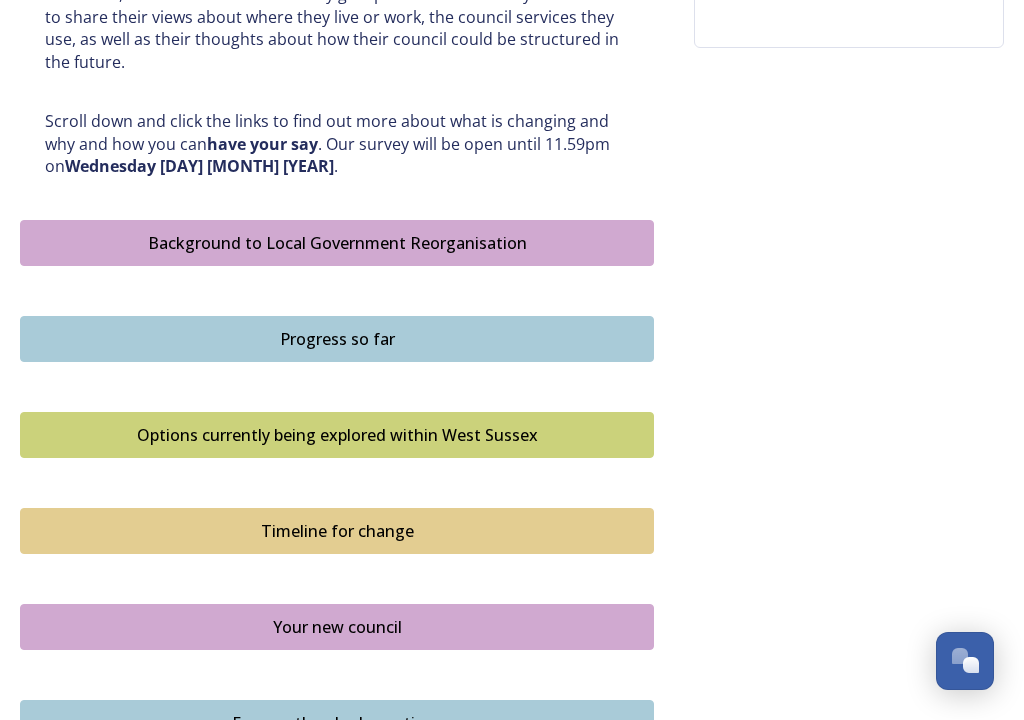 click on "Progress so far" at bounding box center [337, 339] 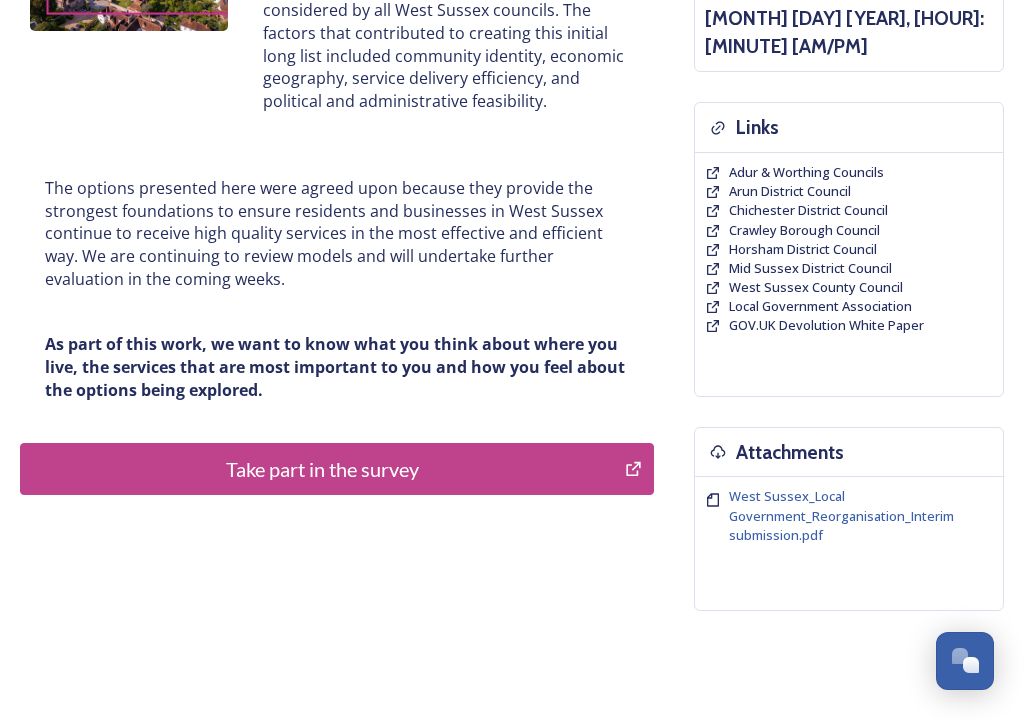scroll, scrollTop: 453, scrollLeft: 0, axis: vertical 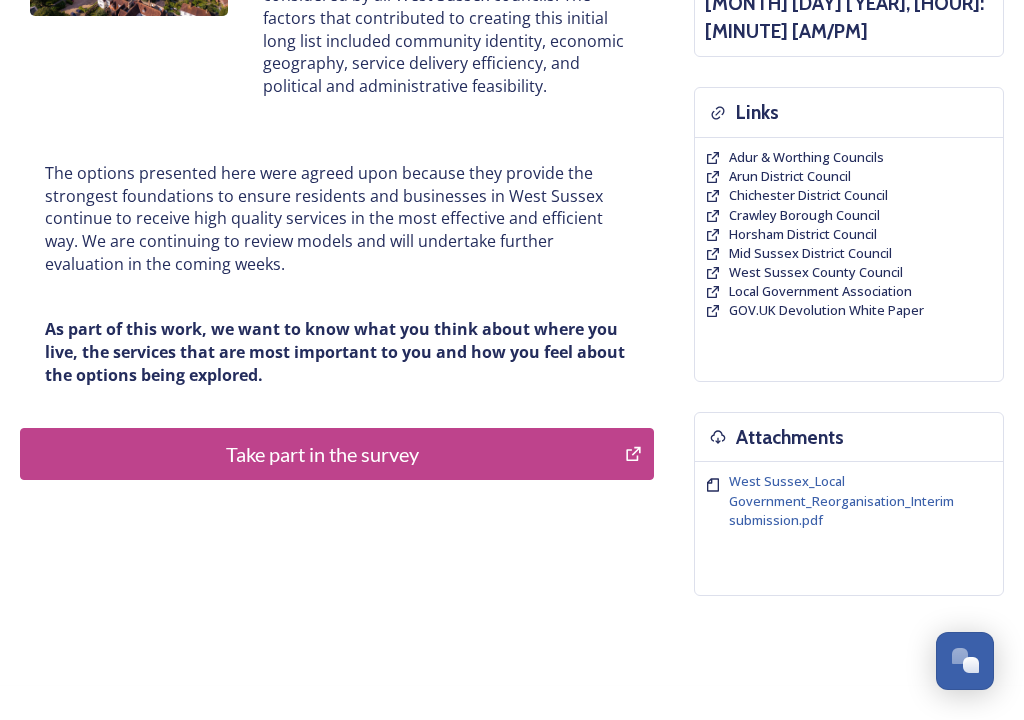 click on "Take part in the survey" at bounding box center [322, 454] 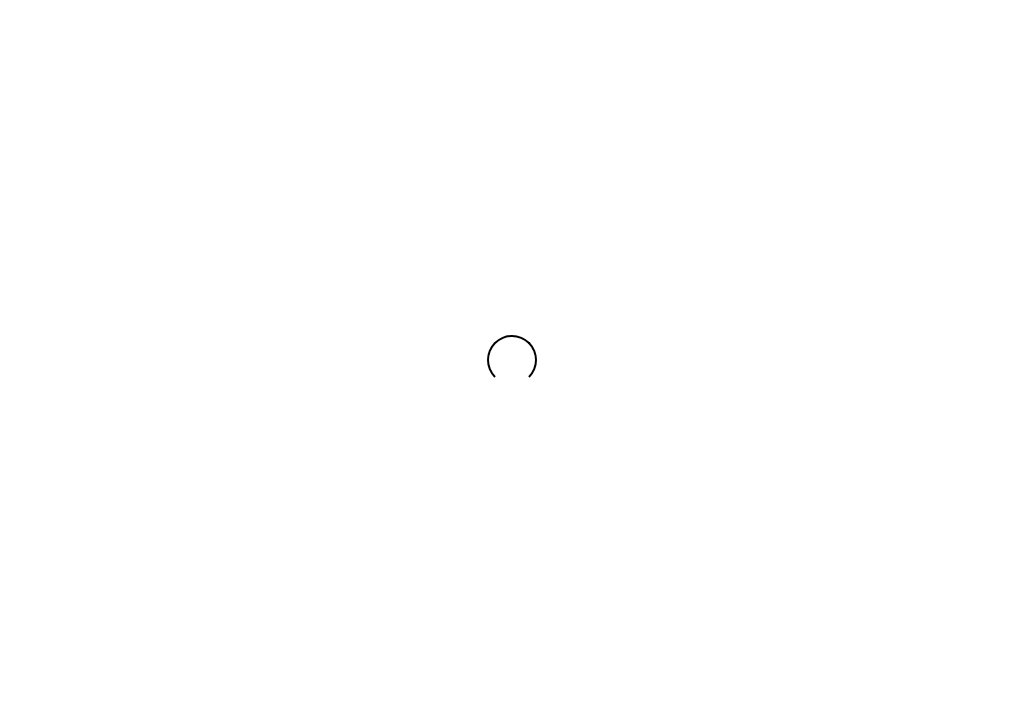 scroll, scrollTop: 0, scrollLeft: 0, axis: both 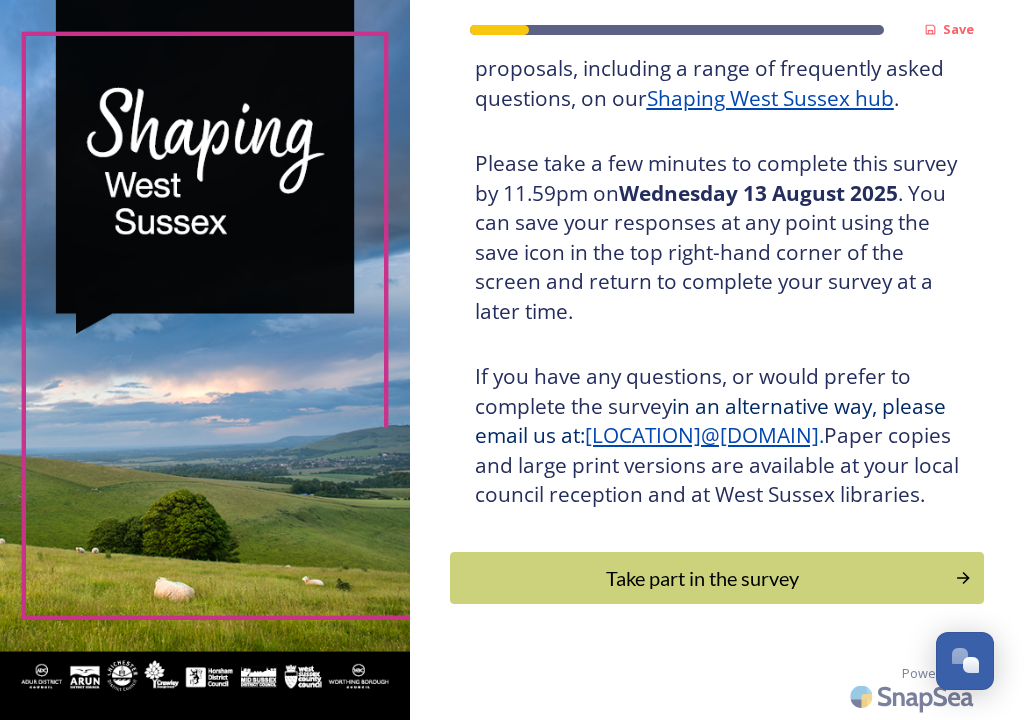 click on "Take part in the survey" at bounding box center [703, 578] 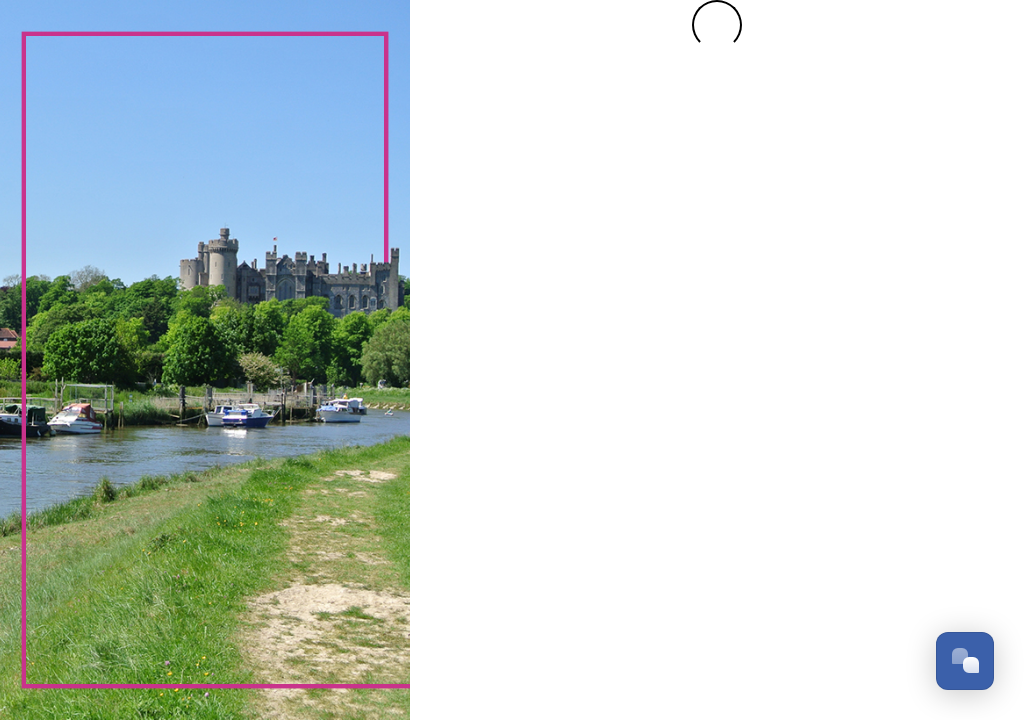 scroll, scrollTop: 0, scrollLeft: 0, axis: both 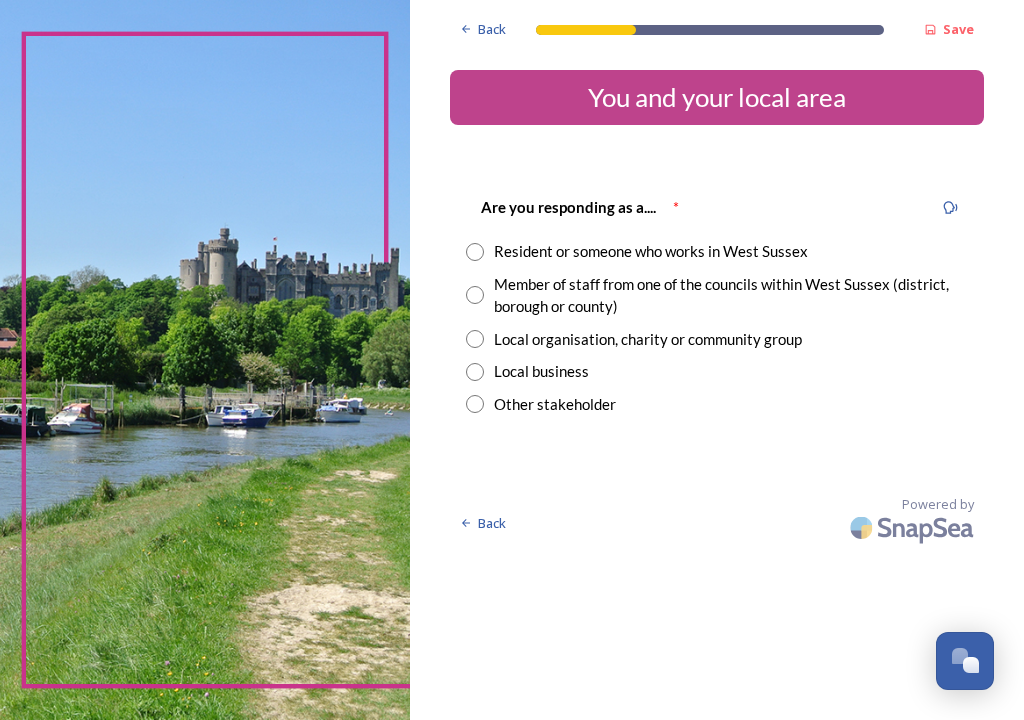 click on "Resident or someone who works in West Sussex" at bounding box center (651, 251) 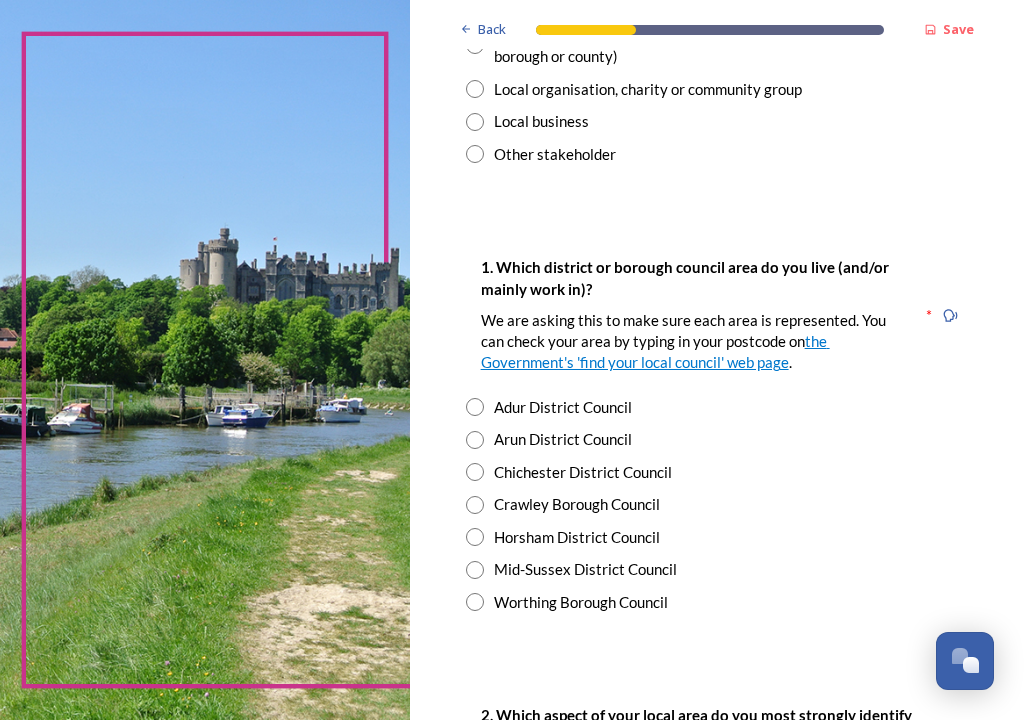 scroll, scrollTop: 256, scrollLeft: 0, axis: vertical 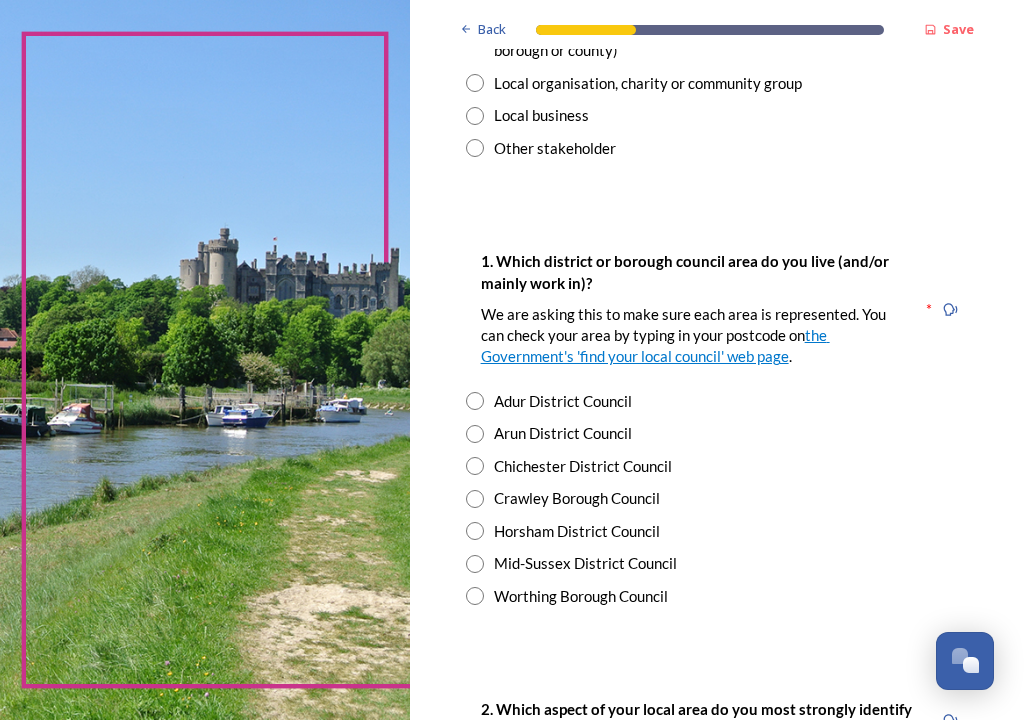click on "Worthing Borough Council" at bounding box center [717, 596] 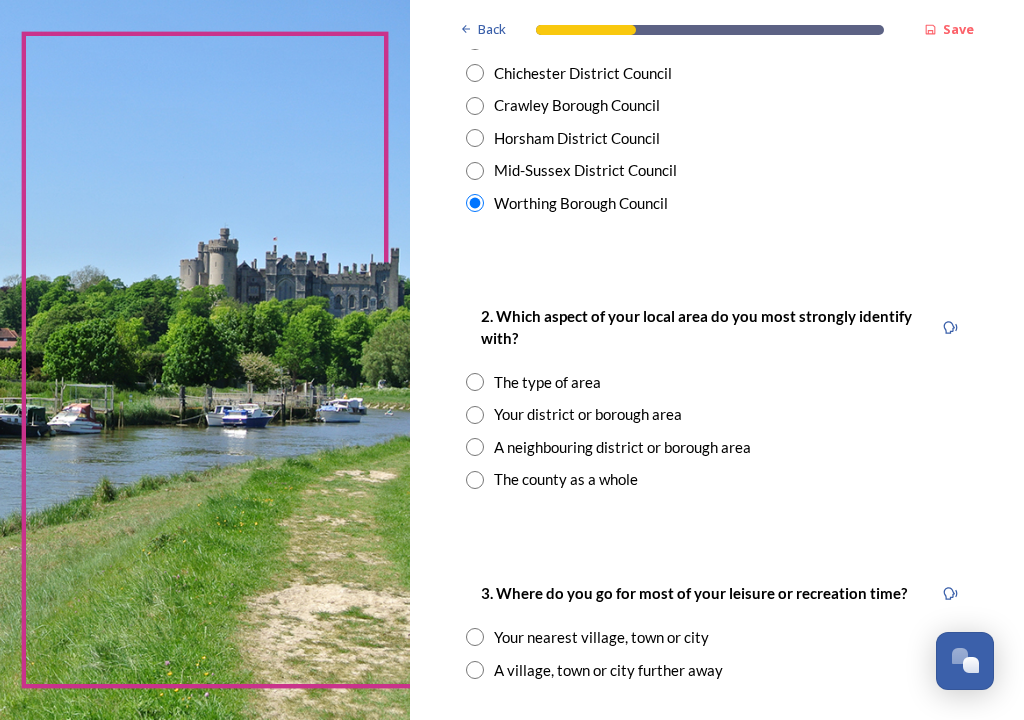 scroll, scrollTop: 650, scrollLeft: 0, axis: vertical 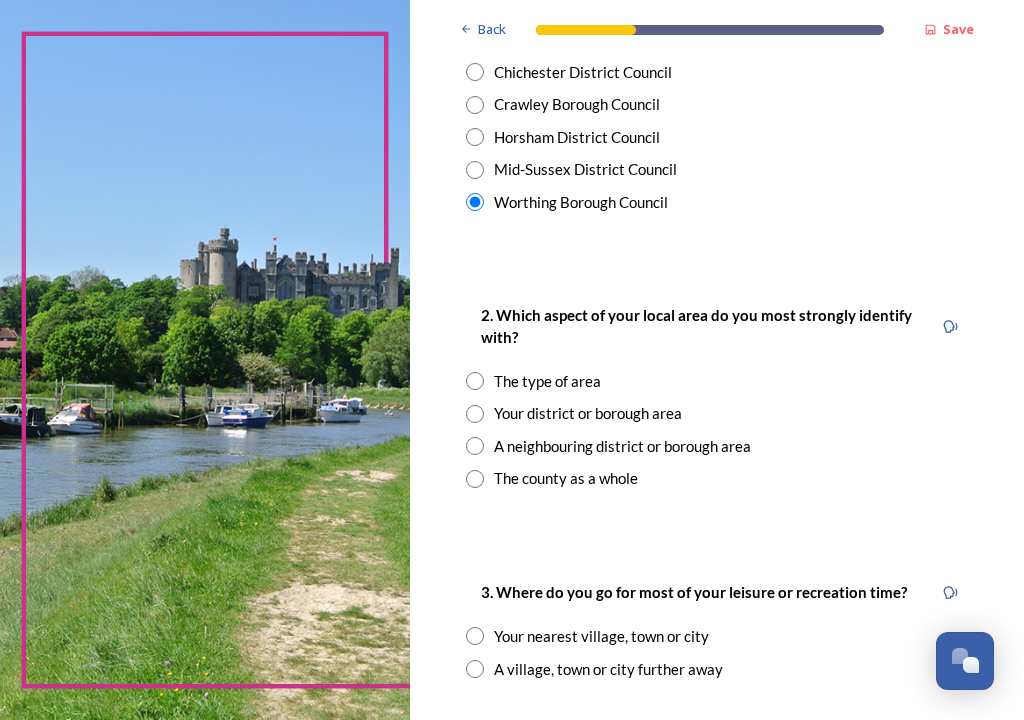 click on "The type of area" at bounding box center (717, 381) 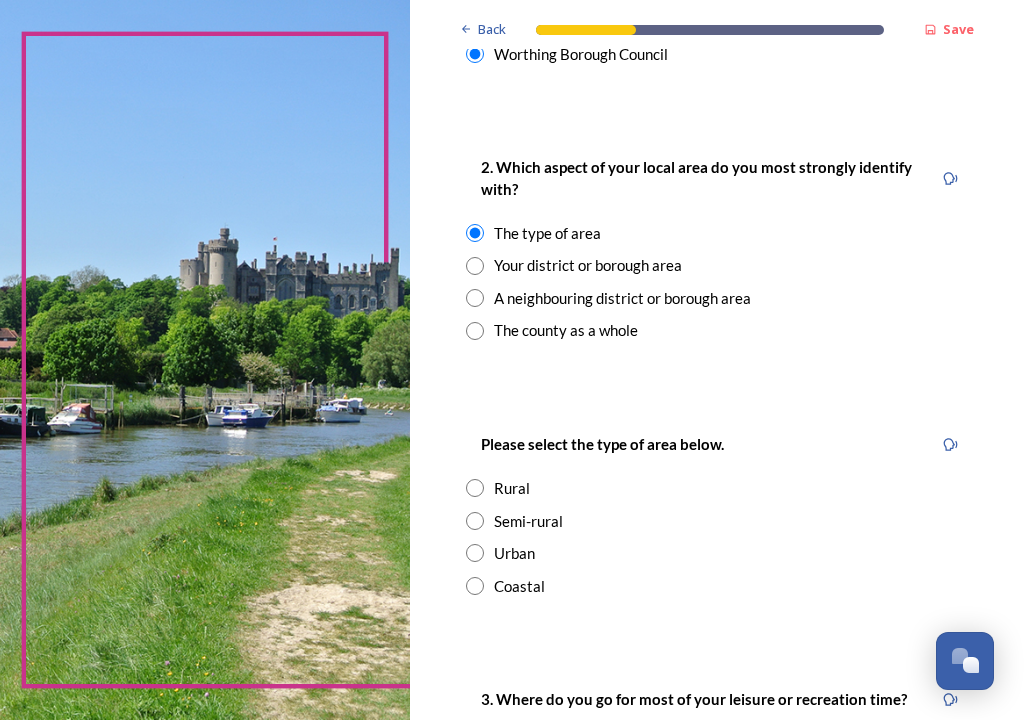 scroll, scrollTop: 799, scrollLeft: 0, axis: vertical 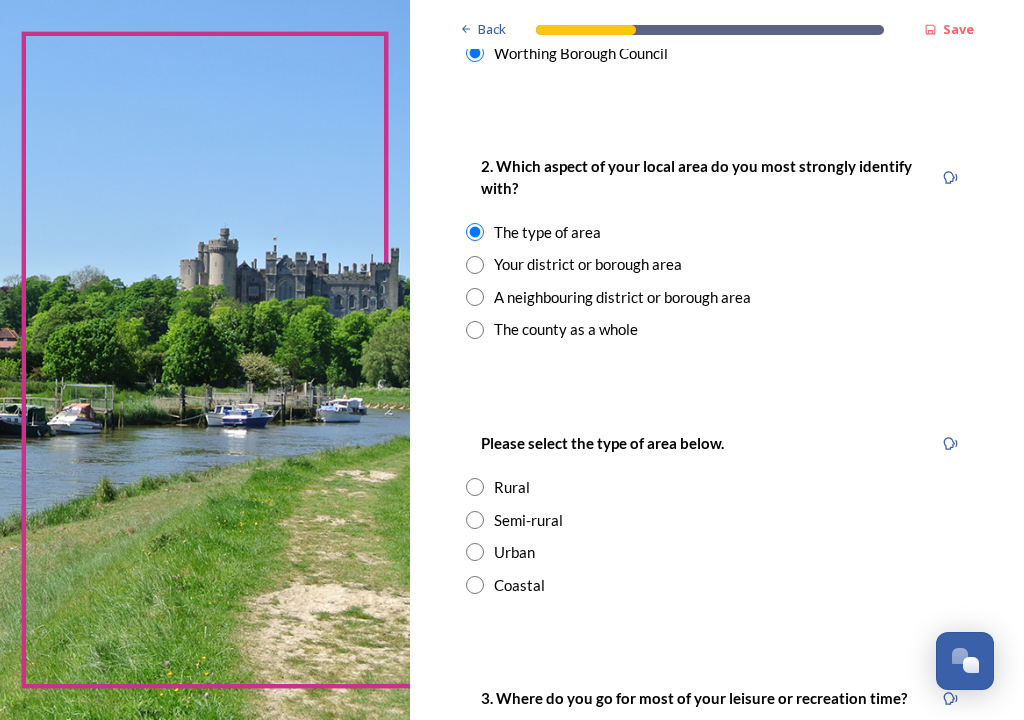 click at bounding box center (475, 520) 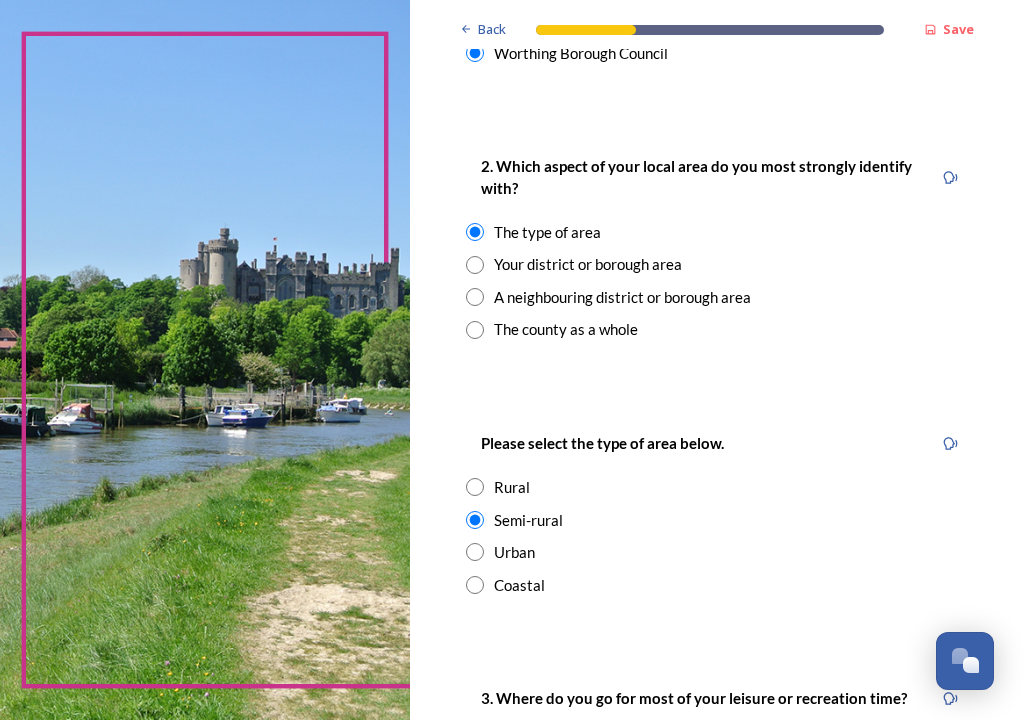 click at bounding box center (475, 552) 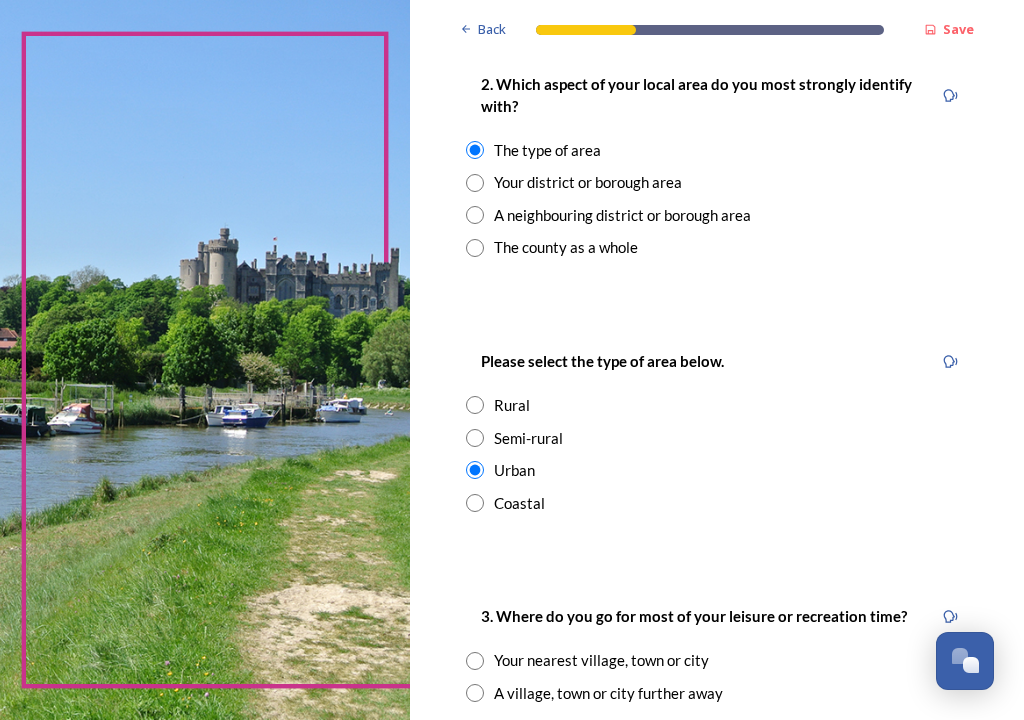 scroll, scrollTop: 891, scrollLeft: 0, axis: vertical 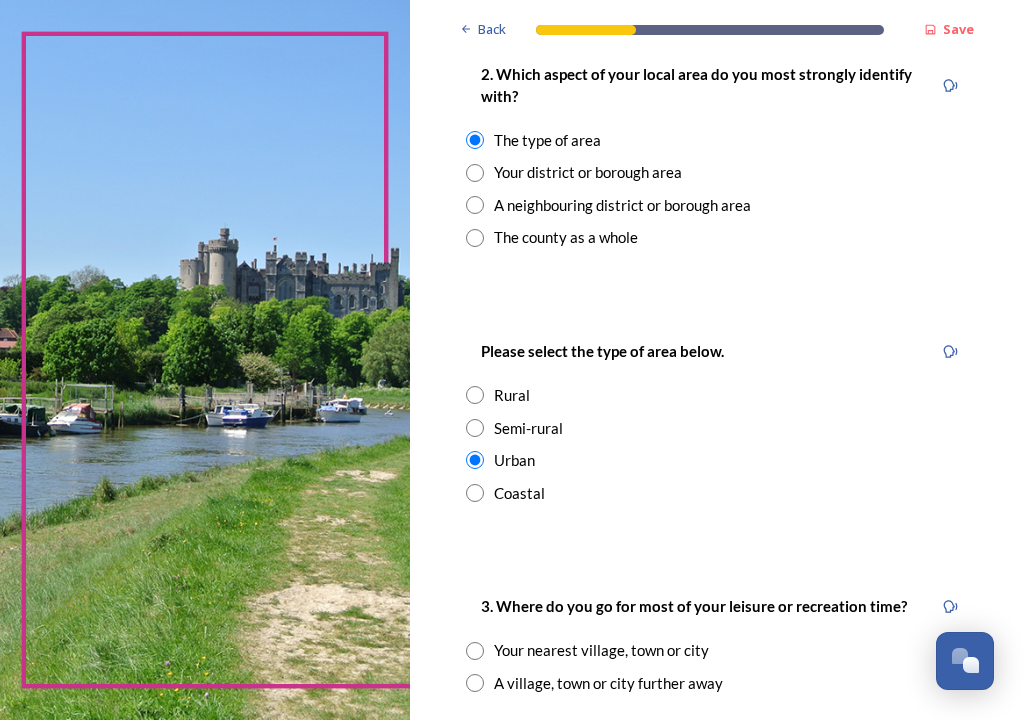 click on "Coastal" at bounding box center [519, 493] 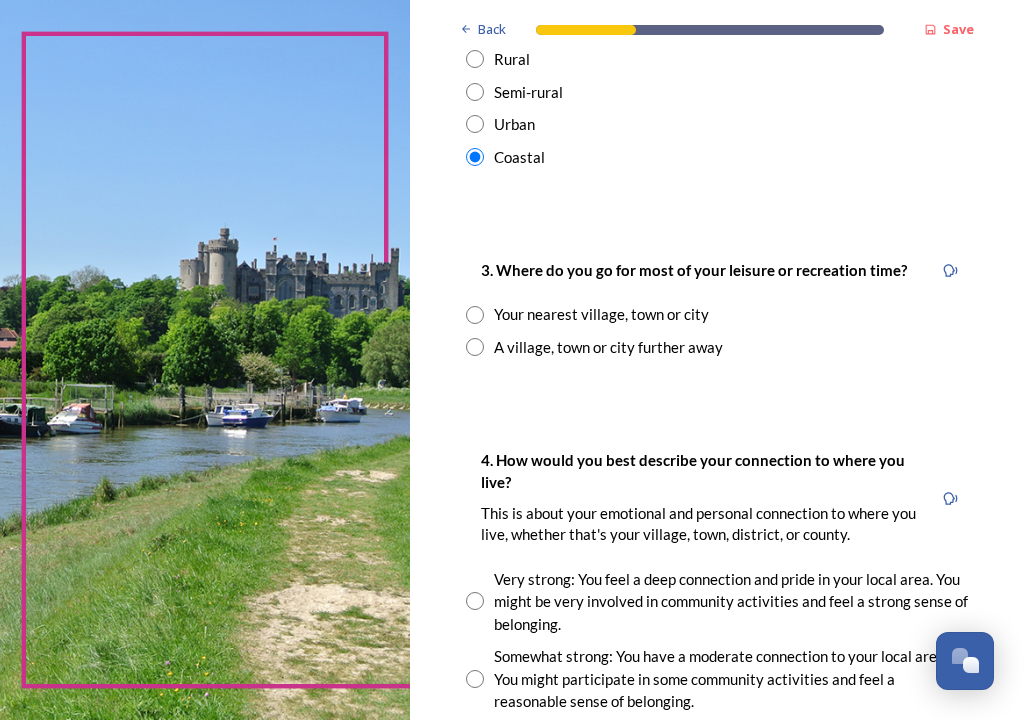 scroll, scrollTop: 1228, scrollLeft: 0, axis: vertical 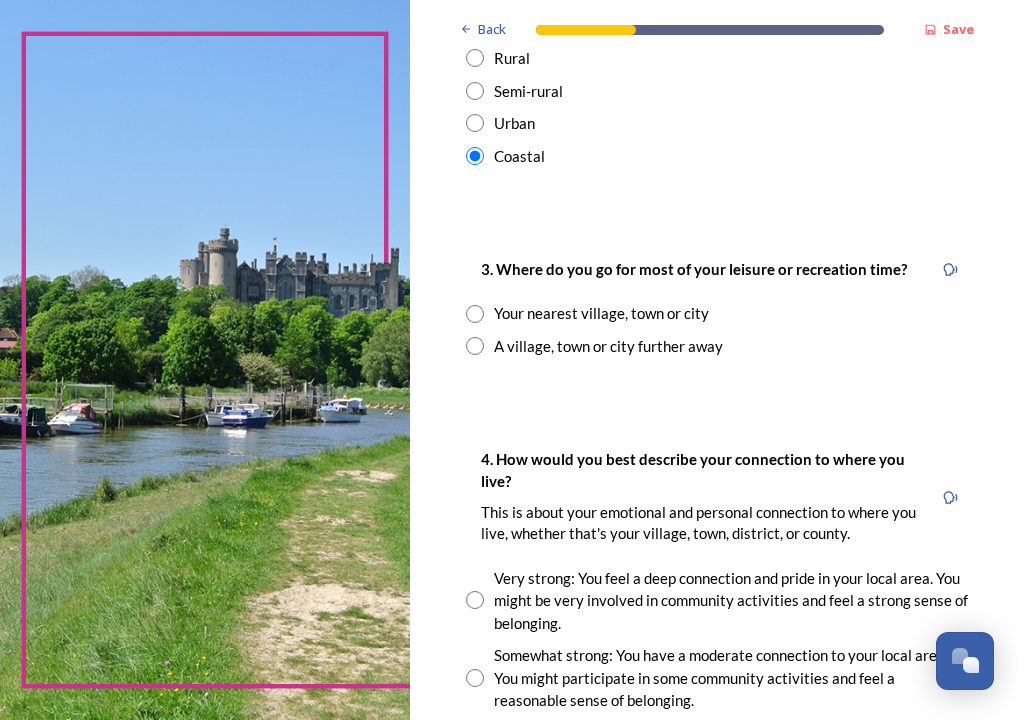 click on "Your nearest village, town or city" at bounding box center (601, 313) 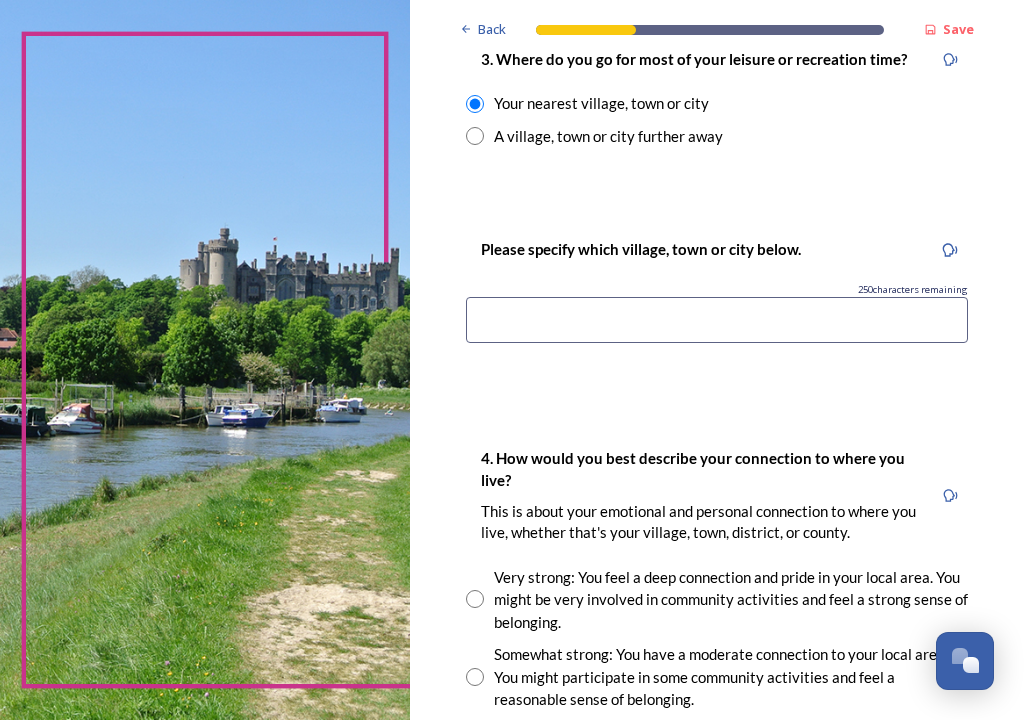 scroll, scrollTop: 1438, scrollLeft: 0, axis: vertical 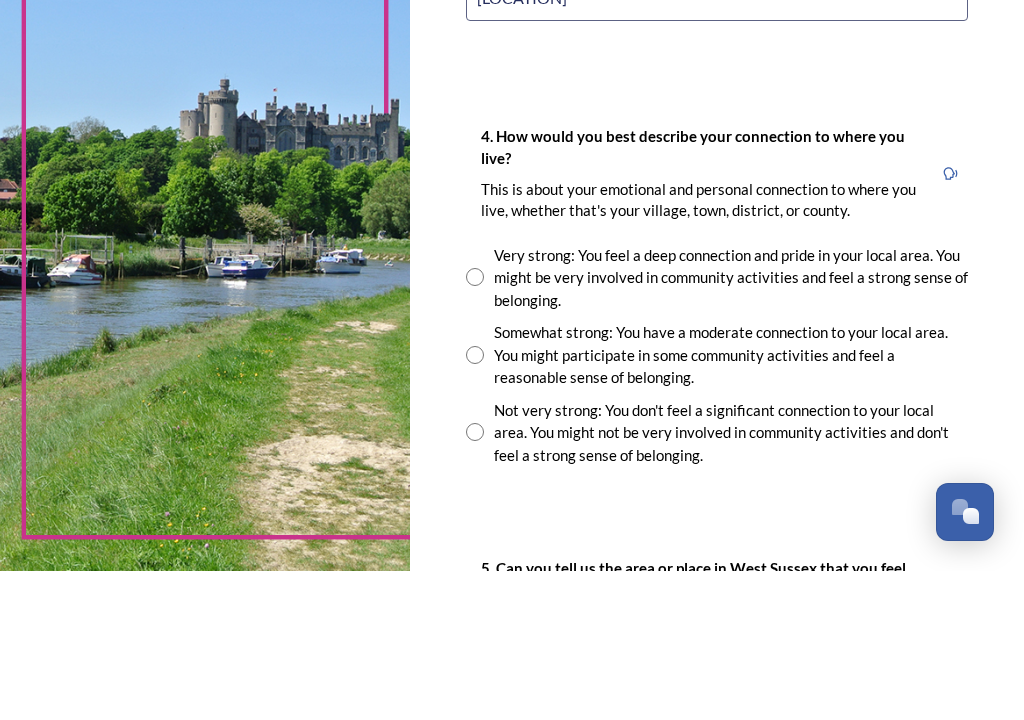 type on "[LOCATION]" 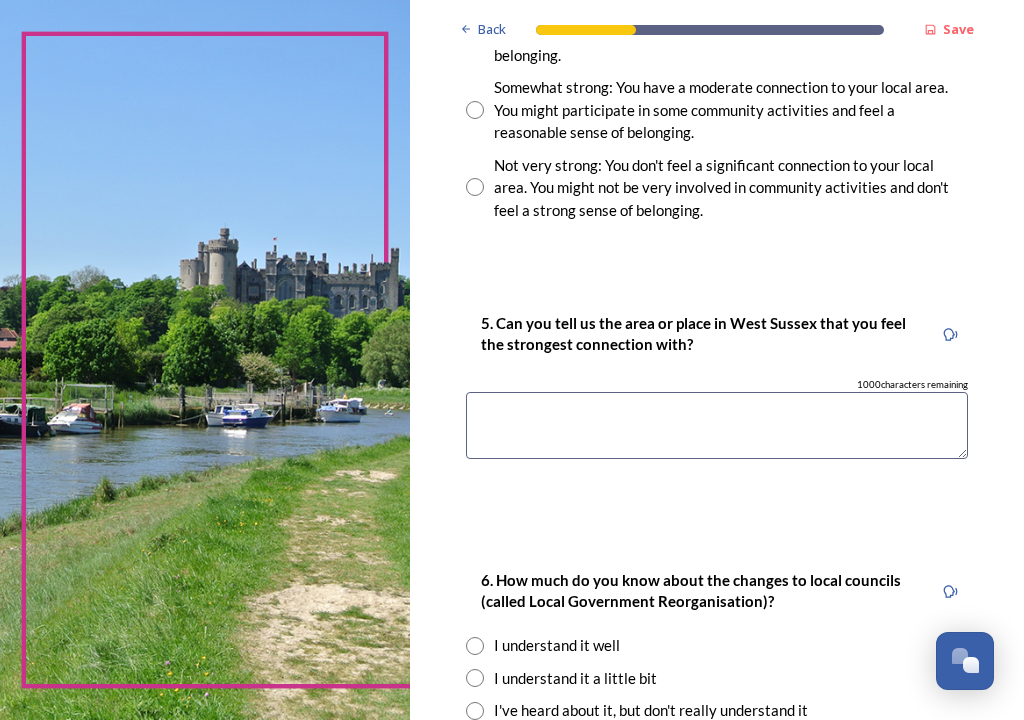 scroll, scrollTop: 2015, scrollLeft: 0, axis: vertical 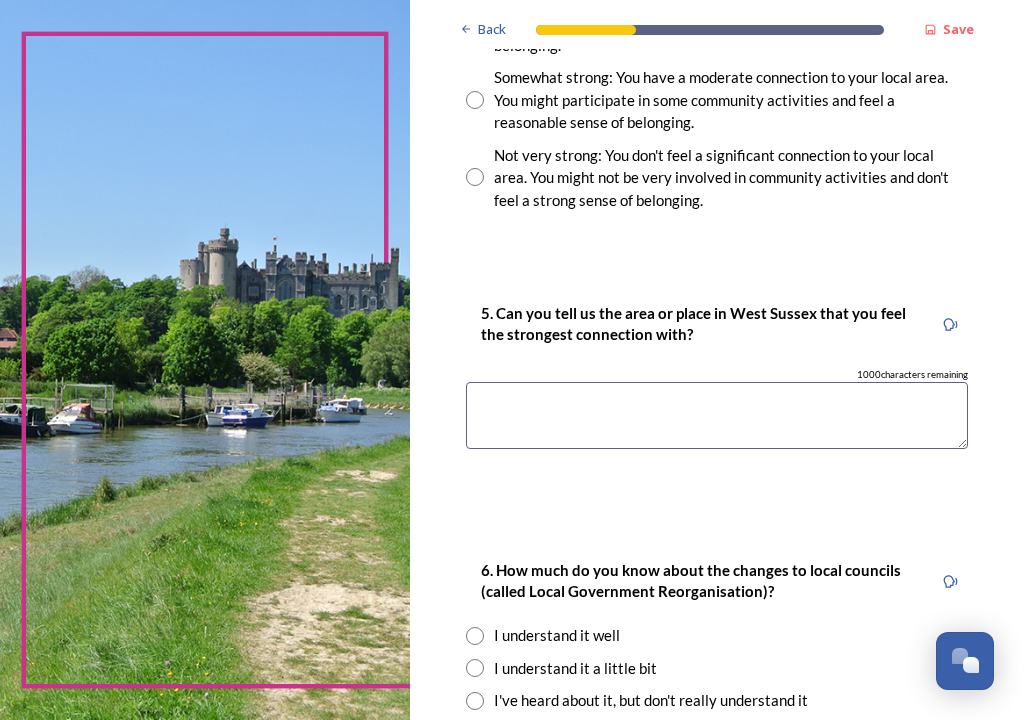 click at bounding box center [717, 415] 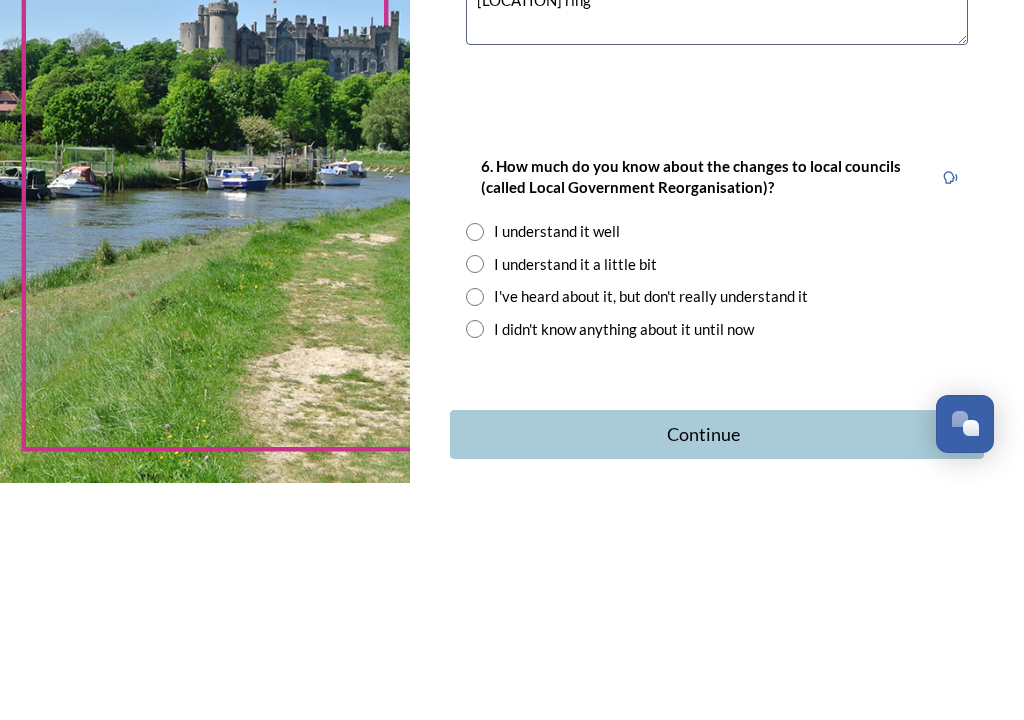 scroll, scrollTop: 2183, scrollLeft: 0, axis: vertical 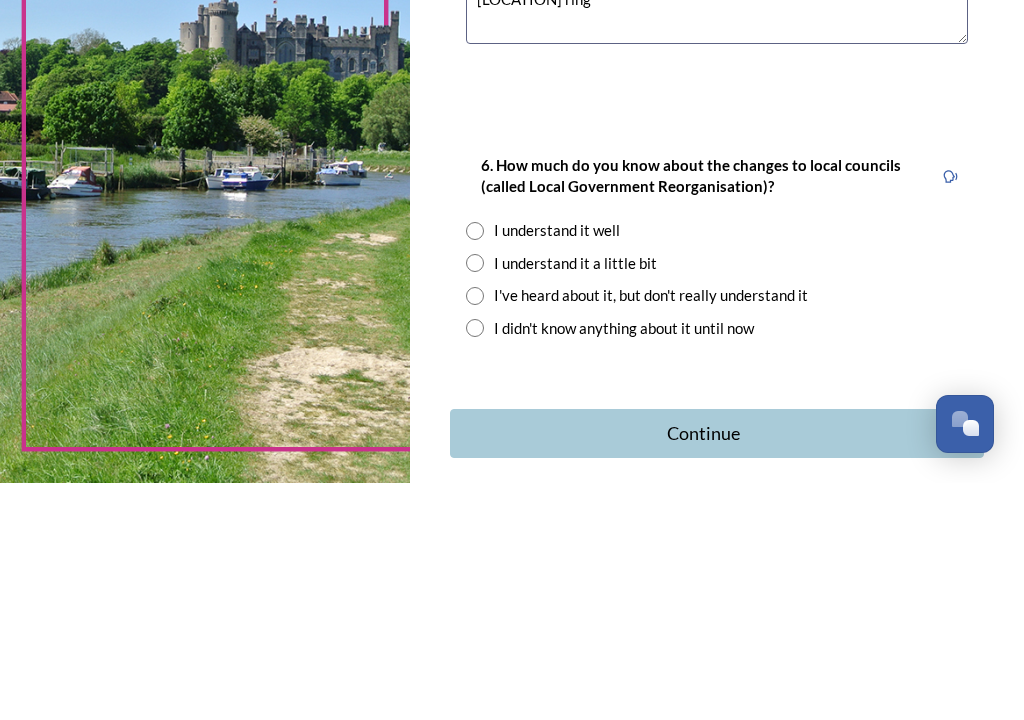 type on "[LOCATION] ring" 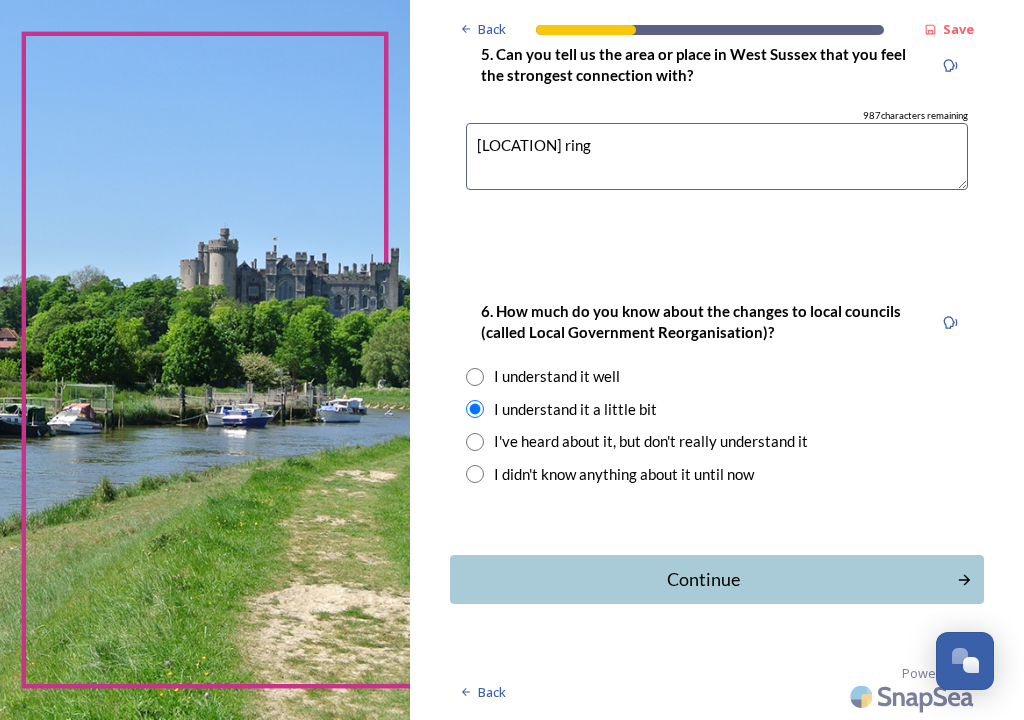 scroll, scrollTop: 2304, scrollLeft: 0, axis: vertical 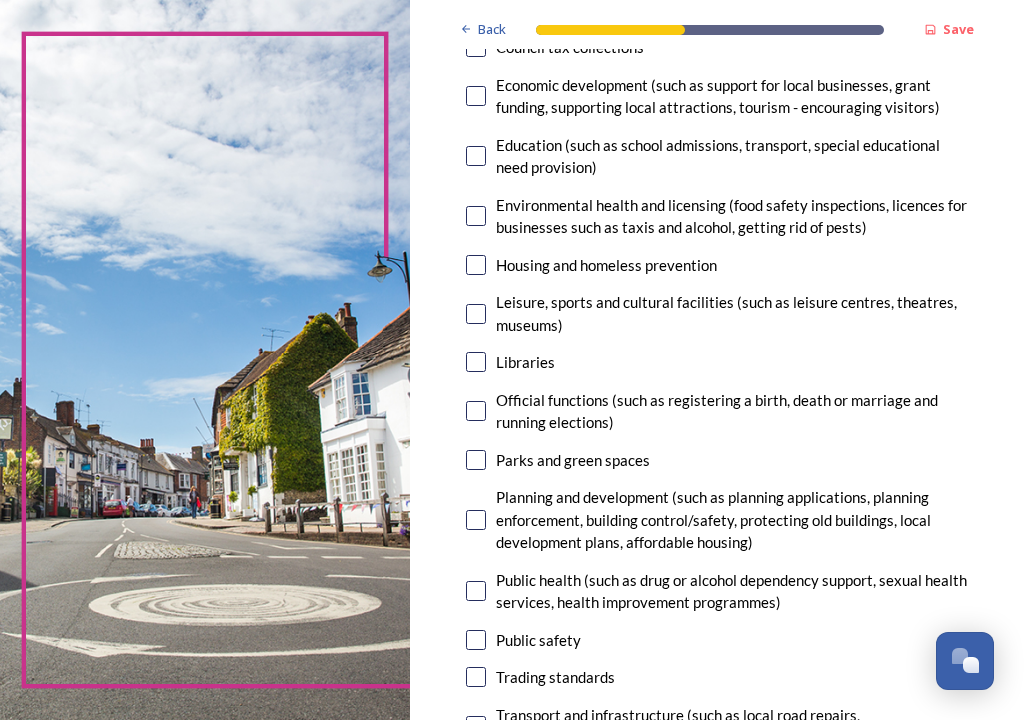 click at bounding box center [476, 411] 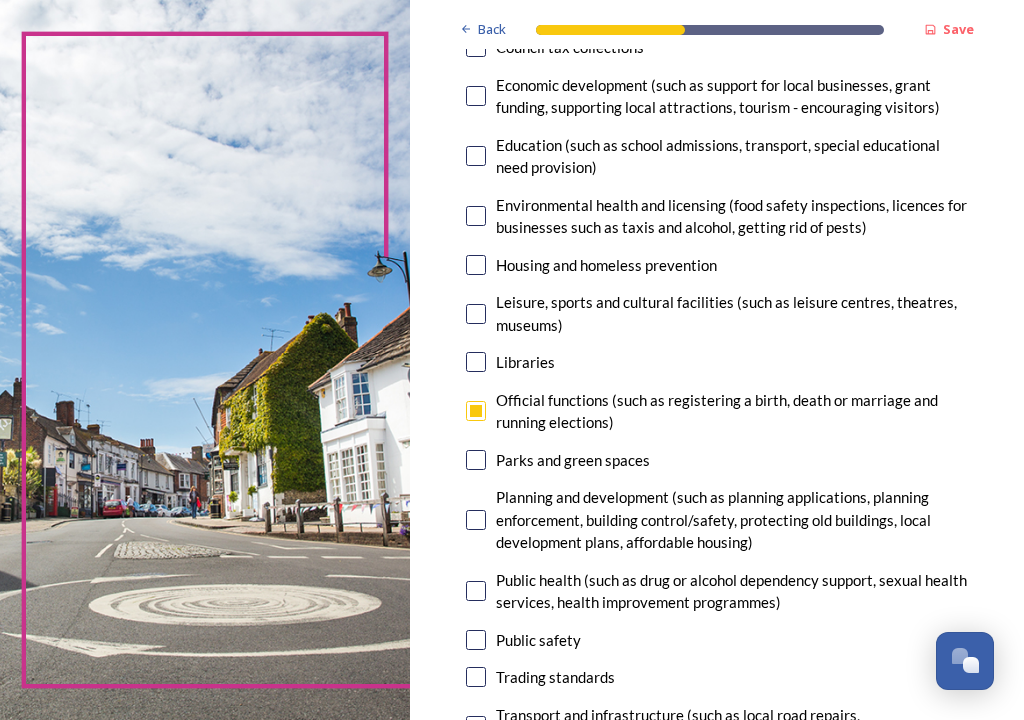 click at bounding box center (476, 460) 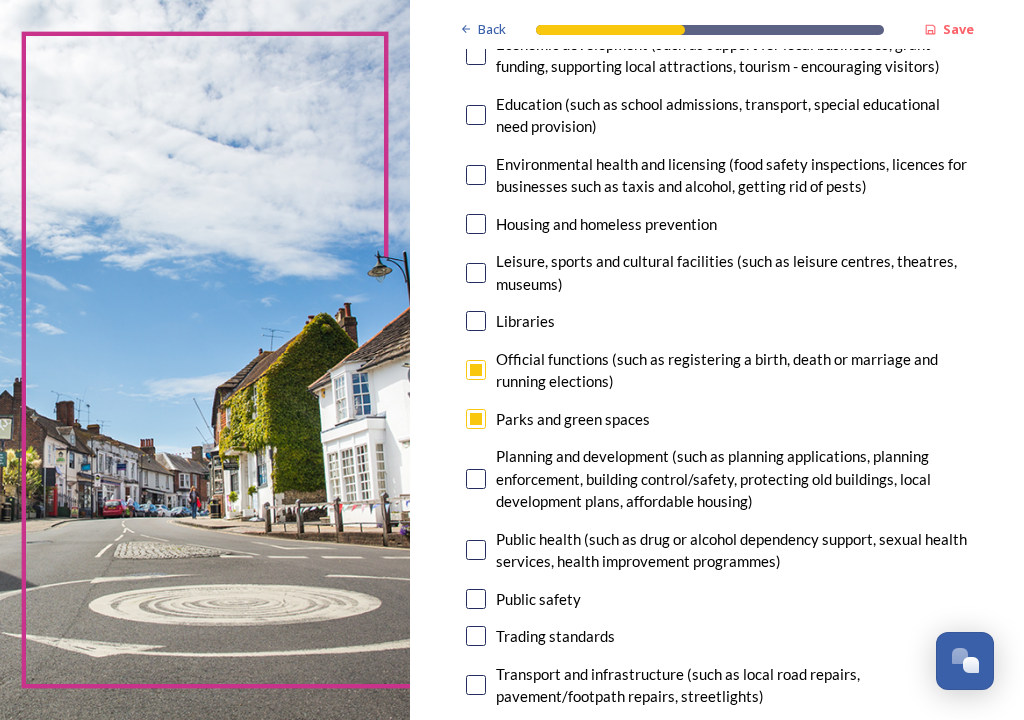 scroll, scrollTop: 499, scrollLeft: 0, axis: vertical 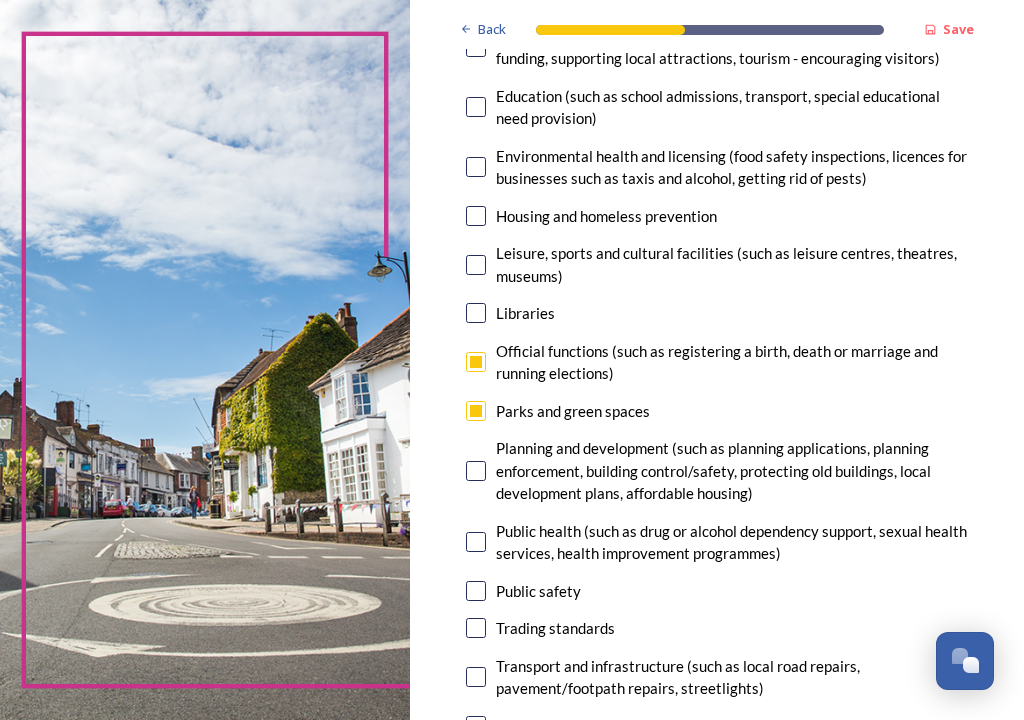 click on "Planning and development (such as planning applications, planning enforcement, building control/safety, protecting old buildings, local development plans, affordable housing)" at bounding box center [717, 471] 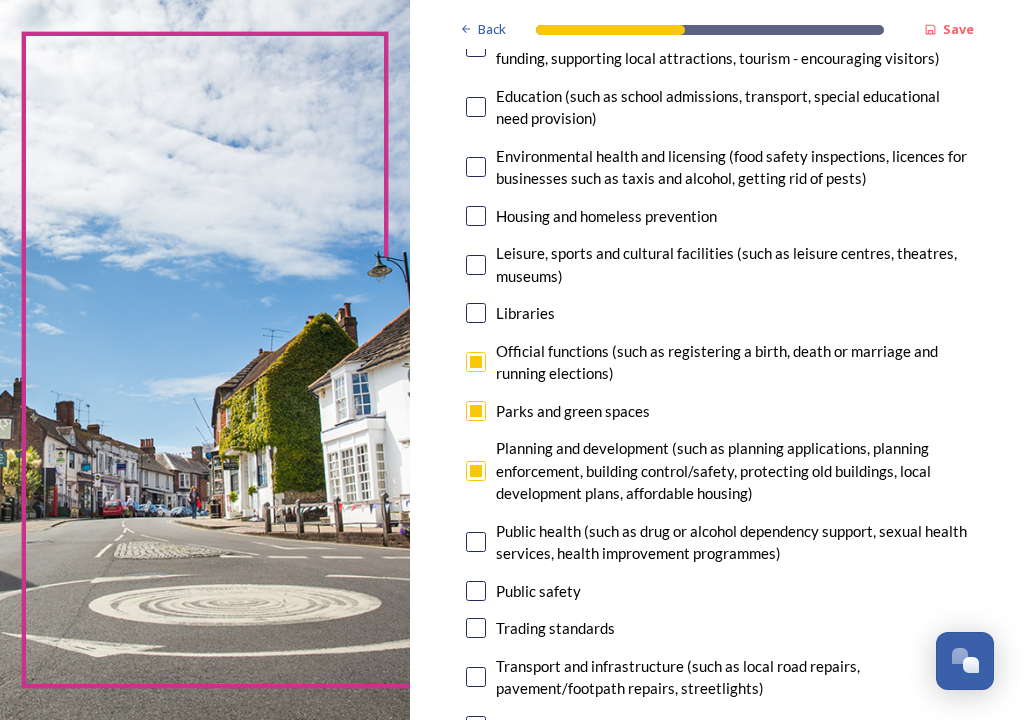 checkbox on "true" 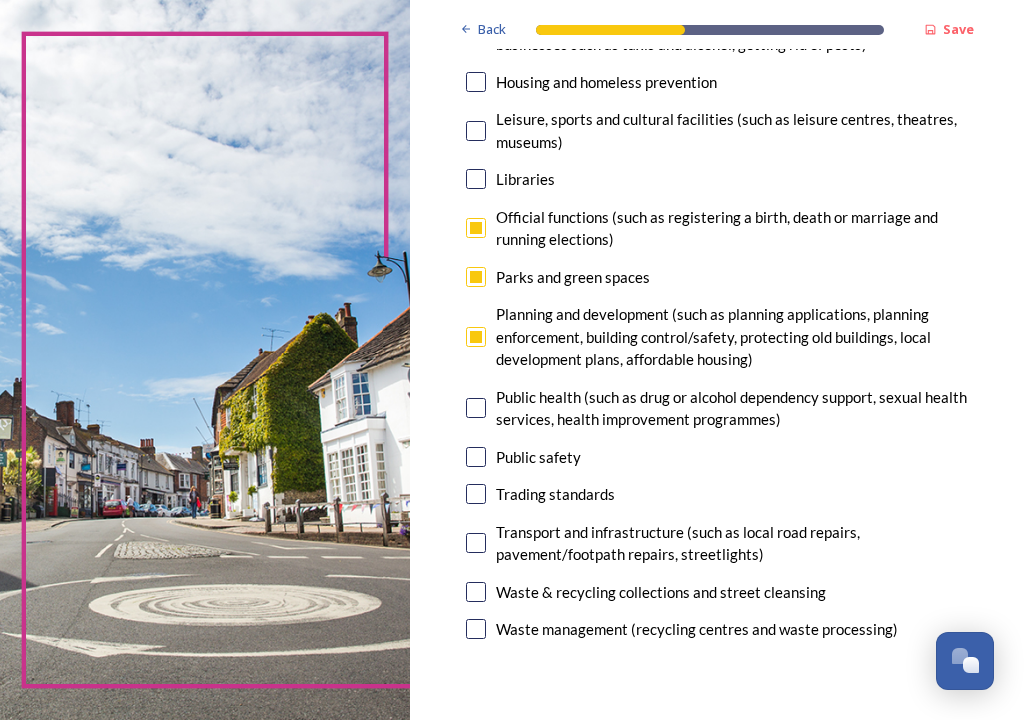 scroll, scrollTop: 633, scrollLeft: 0, axis: vertical 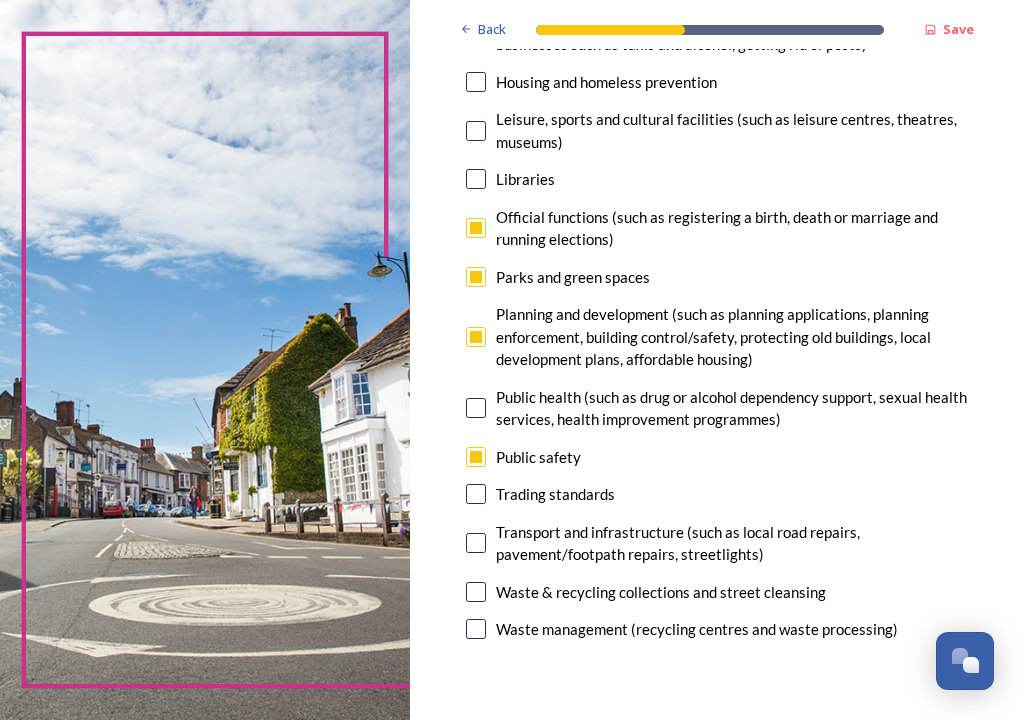 click on "Waste & recycling collections and street cleansing" at bounding box center (717, 592) 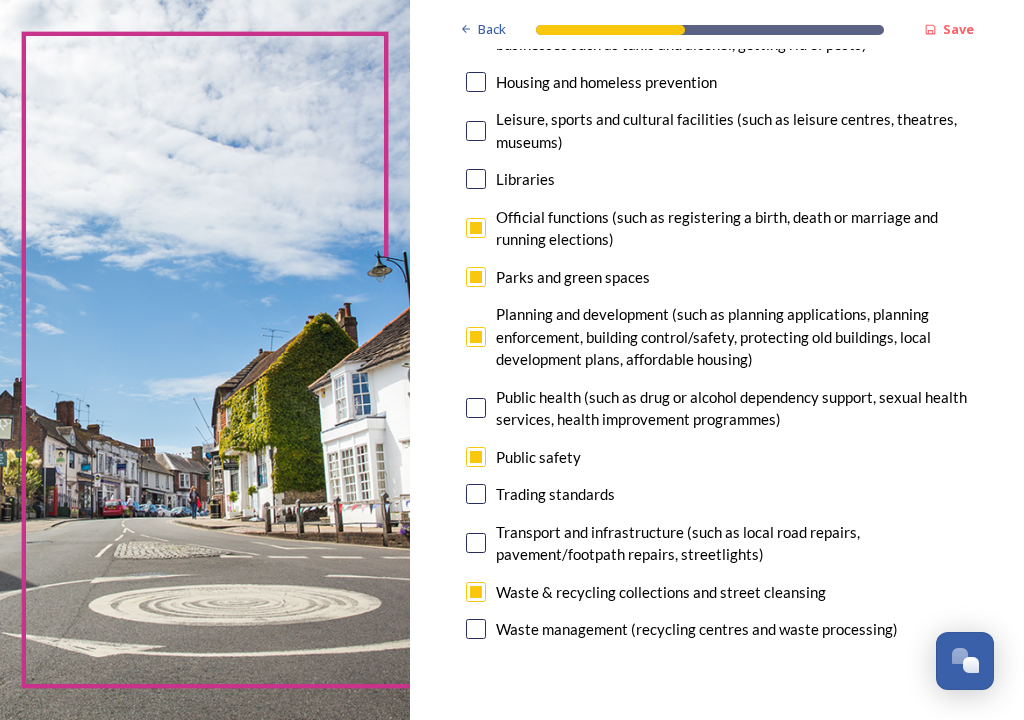 checkbox on "true" 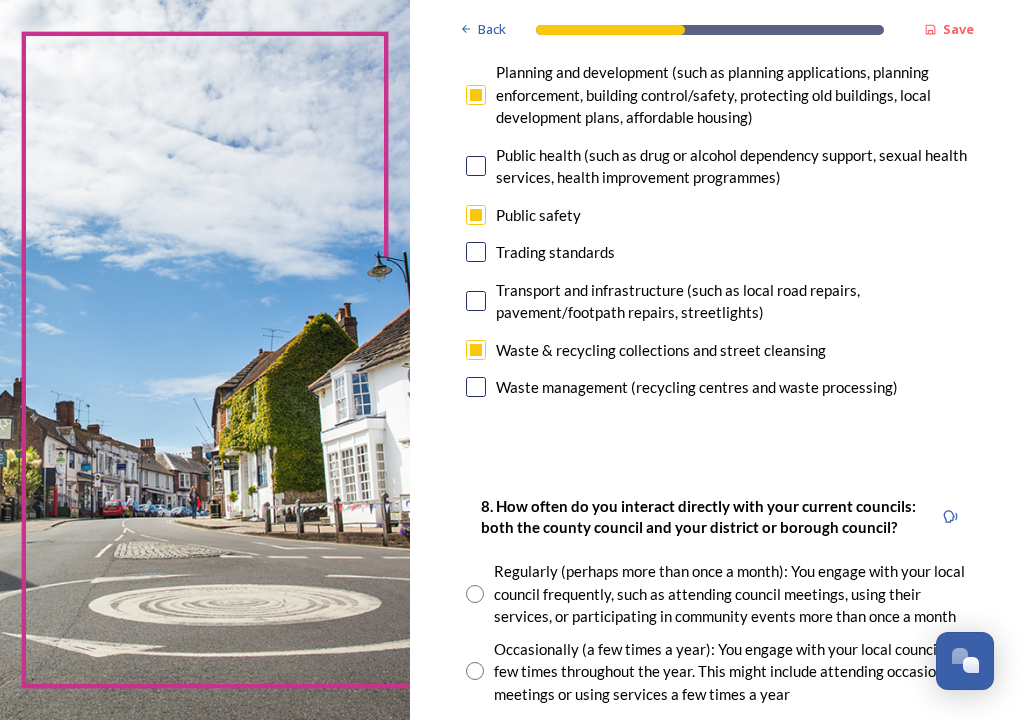 scroll, scrollTop: 877, scrollLeft: 0, axis: vertical 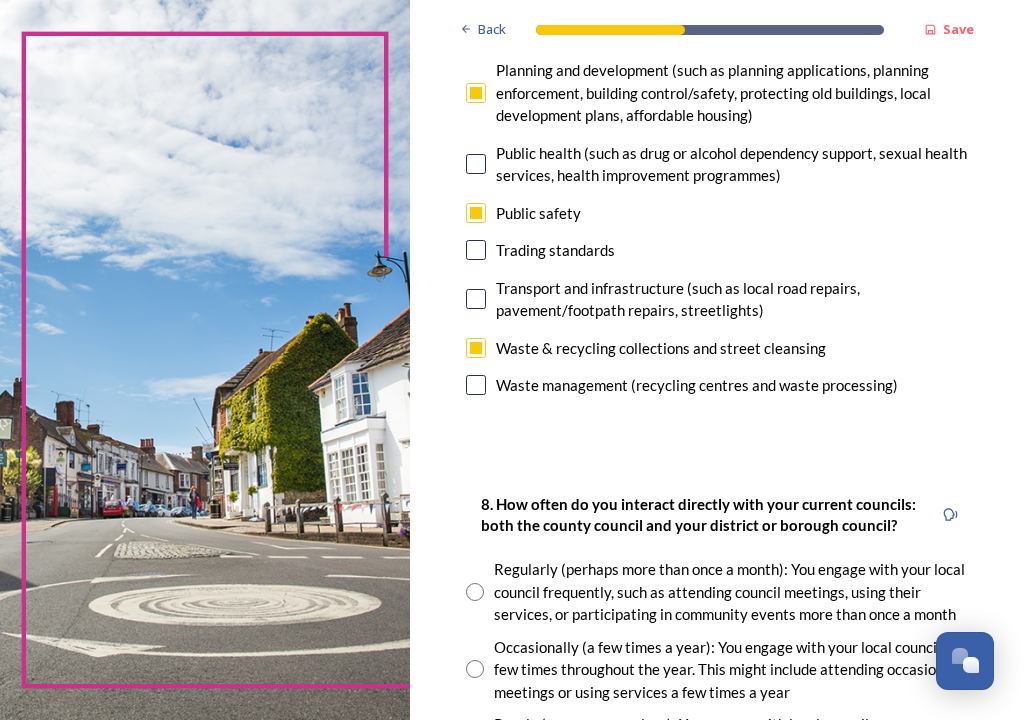 click on "Waste management (recycling centres and waste processing)" at bounding box center [697, 385] 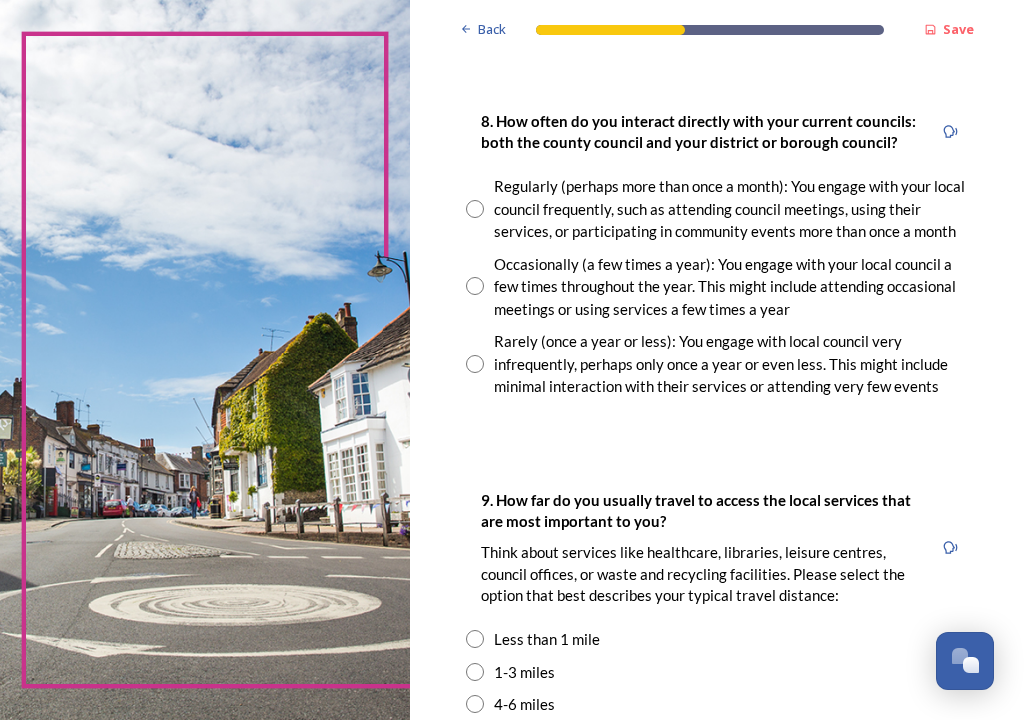 scroll, scrollTop: 1261, scrollLeft: 0, axis: vertical 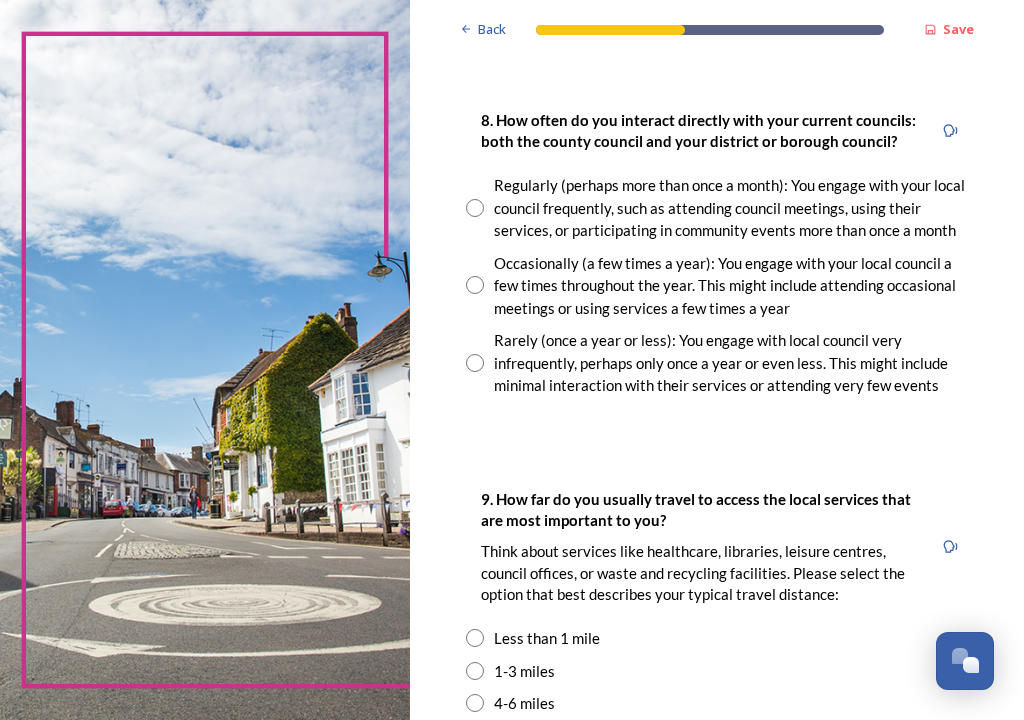 click on "Rarely (once a year or less): You engage with local council very infrequently, perhaps only once a year or even less. This might include minimal interaction with their services or attending very few events" at bounding box center (731, 363) 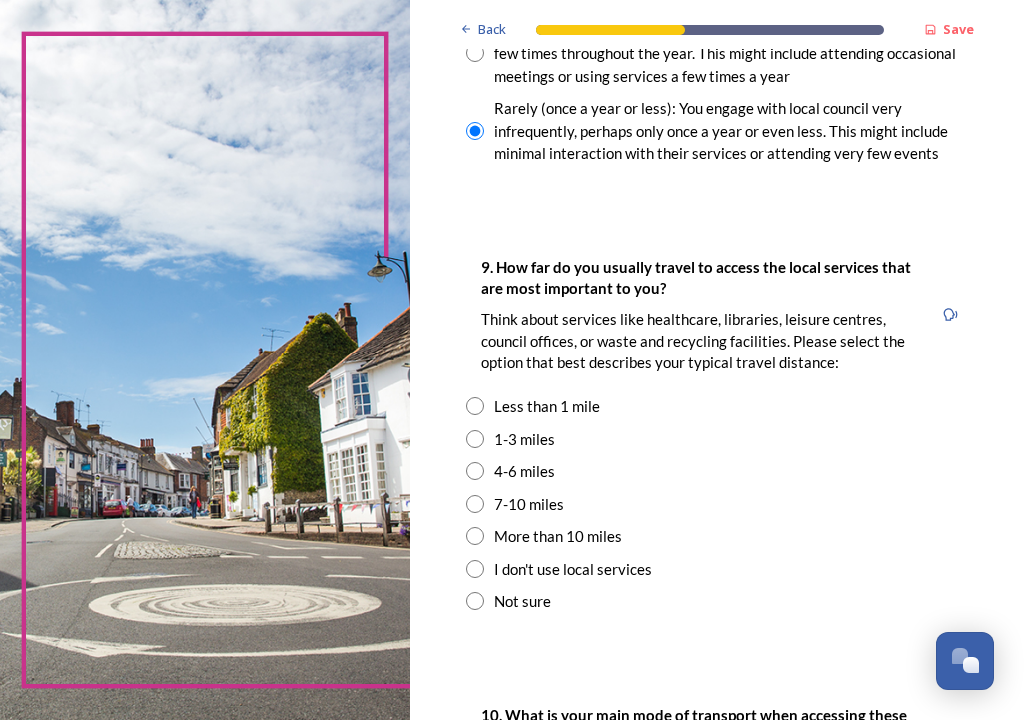 scroll, scrollTop: 1495, scrollLeft: 0, axis: vertical 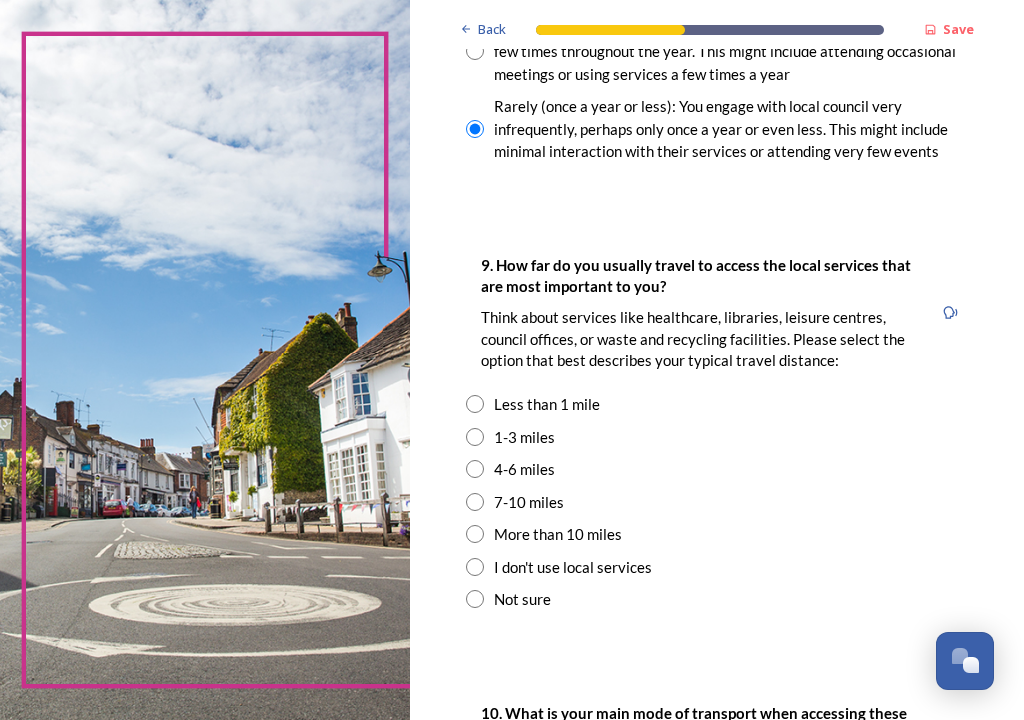 click on "4-6 miles" at bounding box center (717, 469) 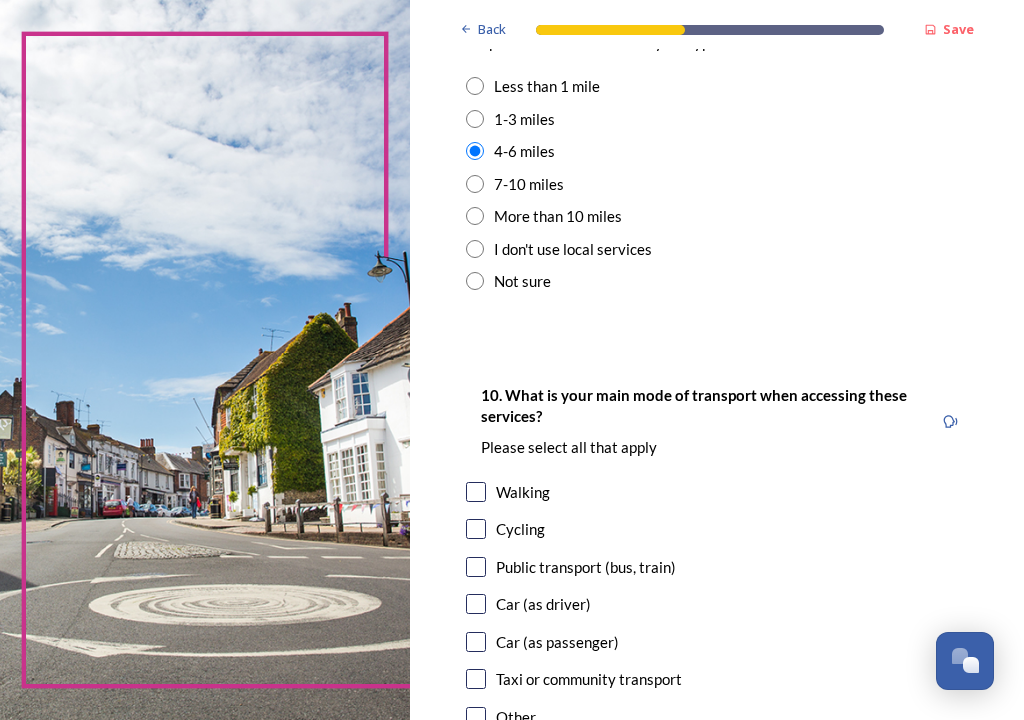 scroll, scrollTop: 1813, scrollLeft: 0, axis: vertical 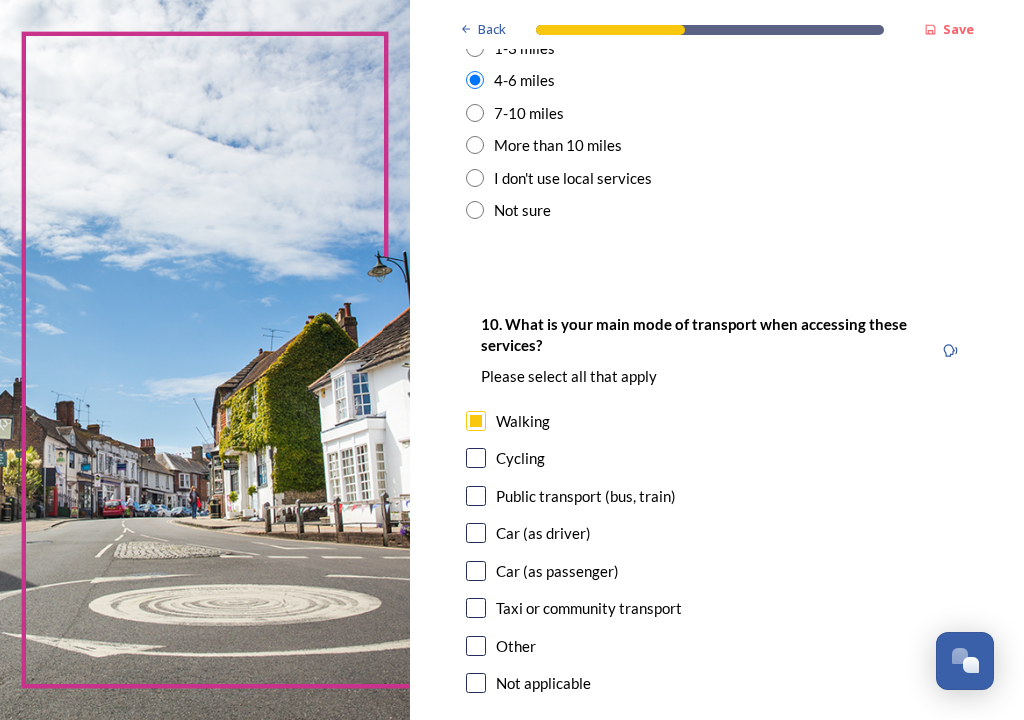 click at bounding box center [476, 533] 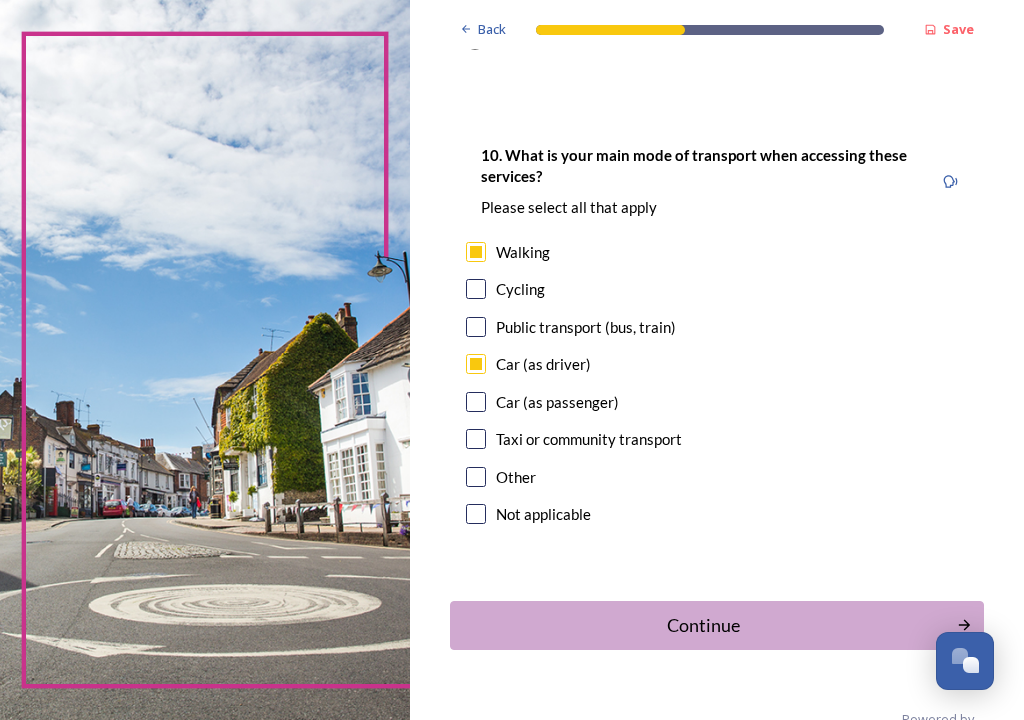 scroll, scrollTop: 2067, scrollLeft: 0, axis: vertical 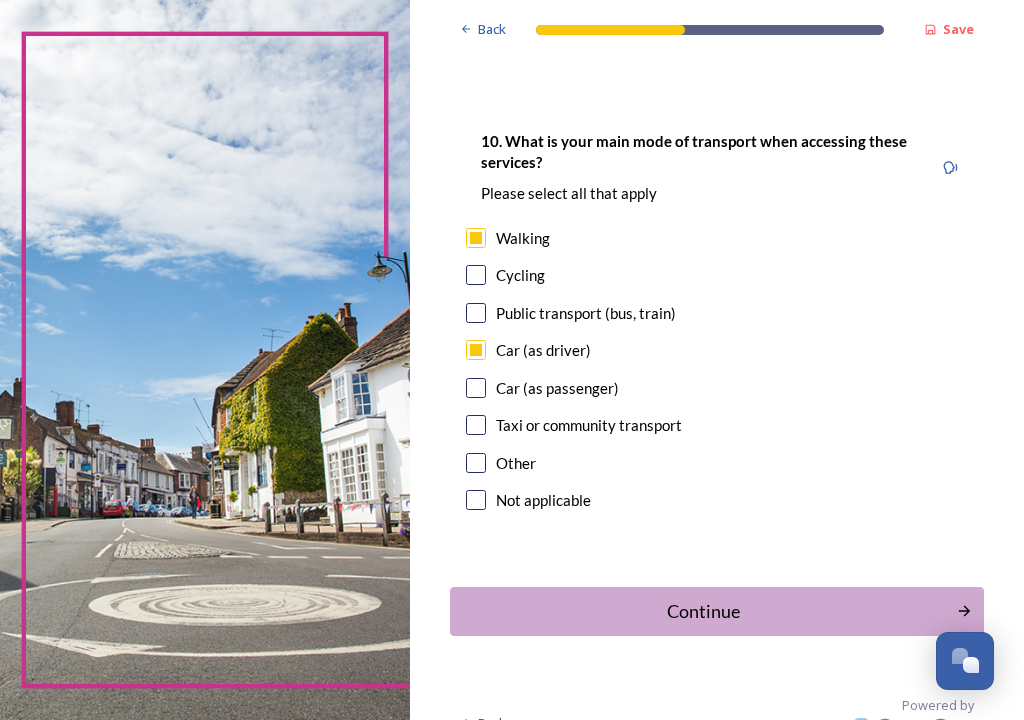 click on "Continue" at bounding box center (703, 611) 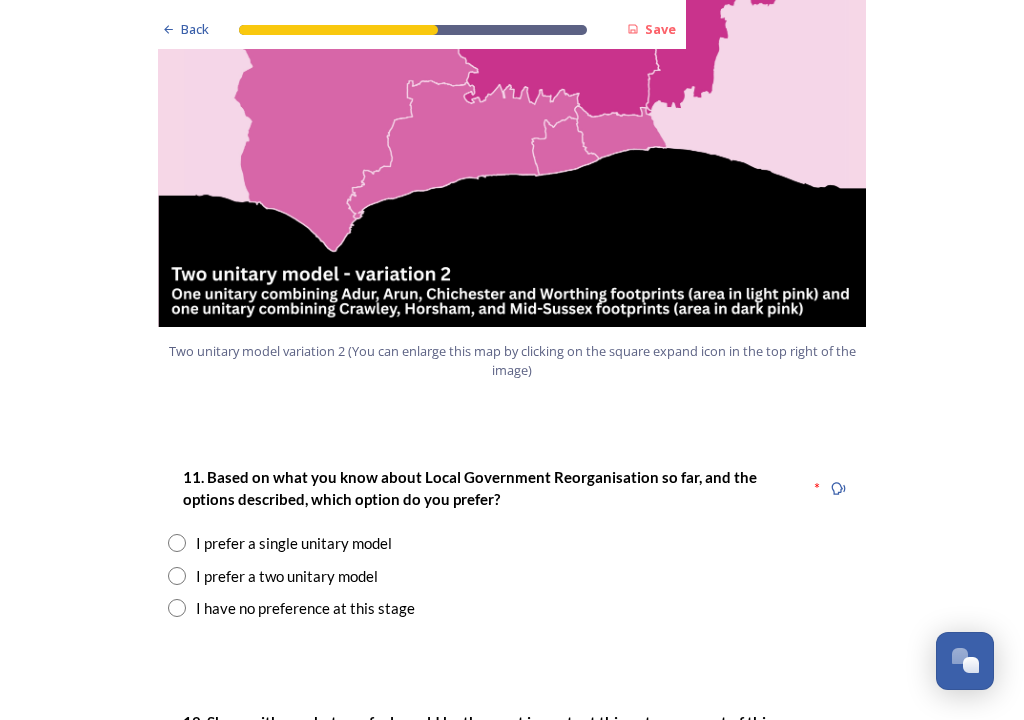 scroll, scrollTop: 2270, scrollLeft: 0, axis: vertical 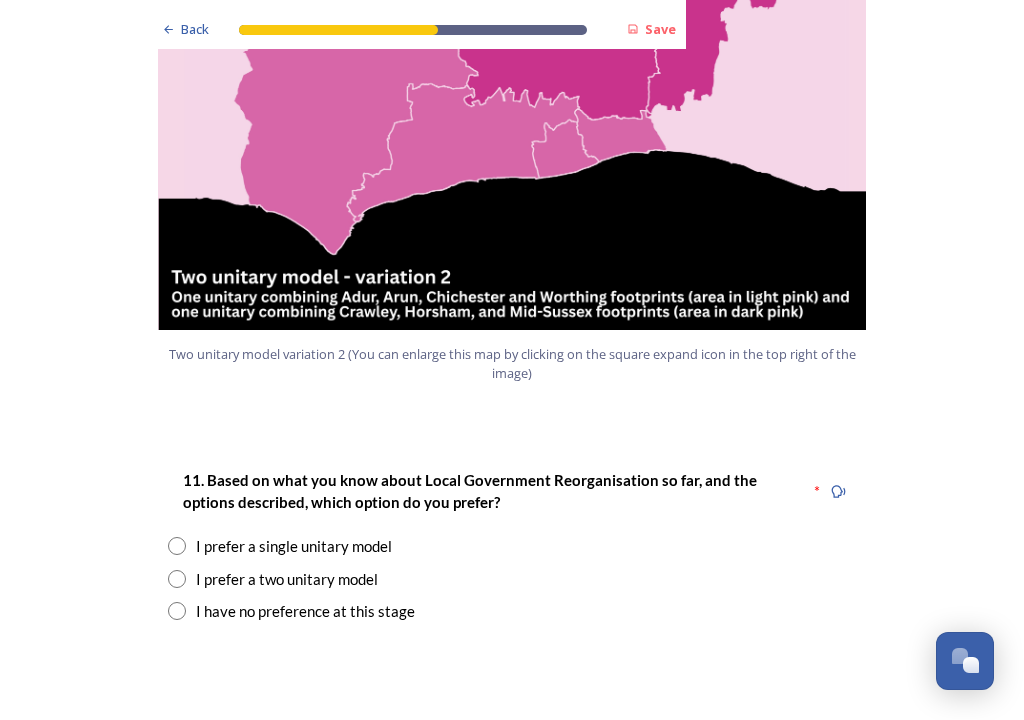 click on "I prefer a two unitary model" at bounding box center (287, 579) 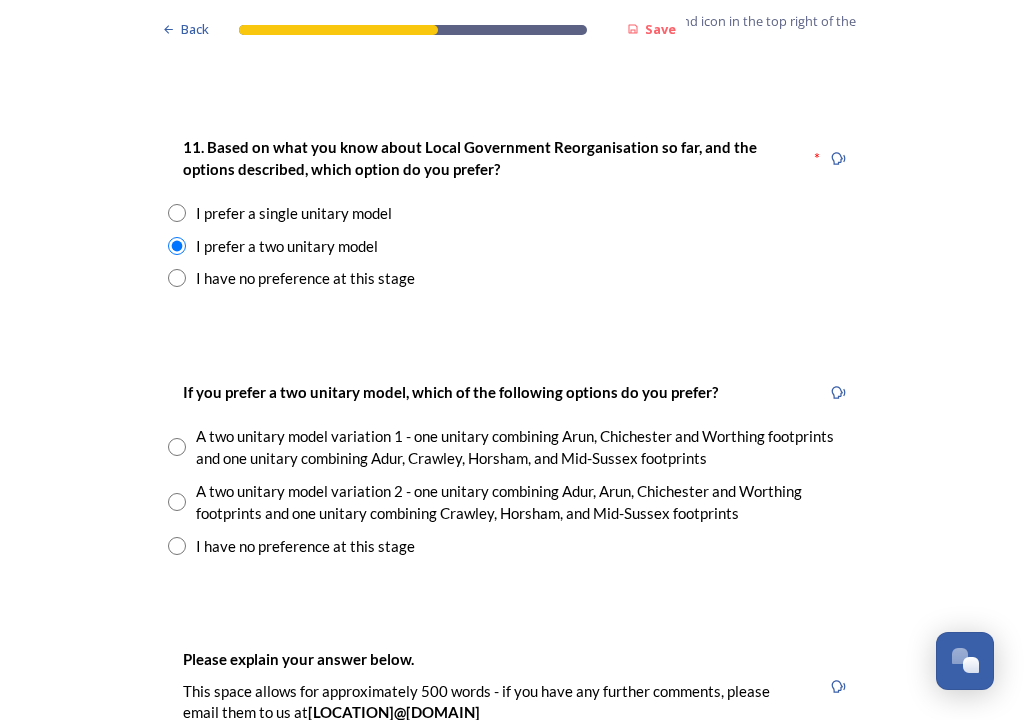 scroll, scrollTop: 2607, scrollLeft: 0, axis: vertical 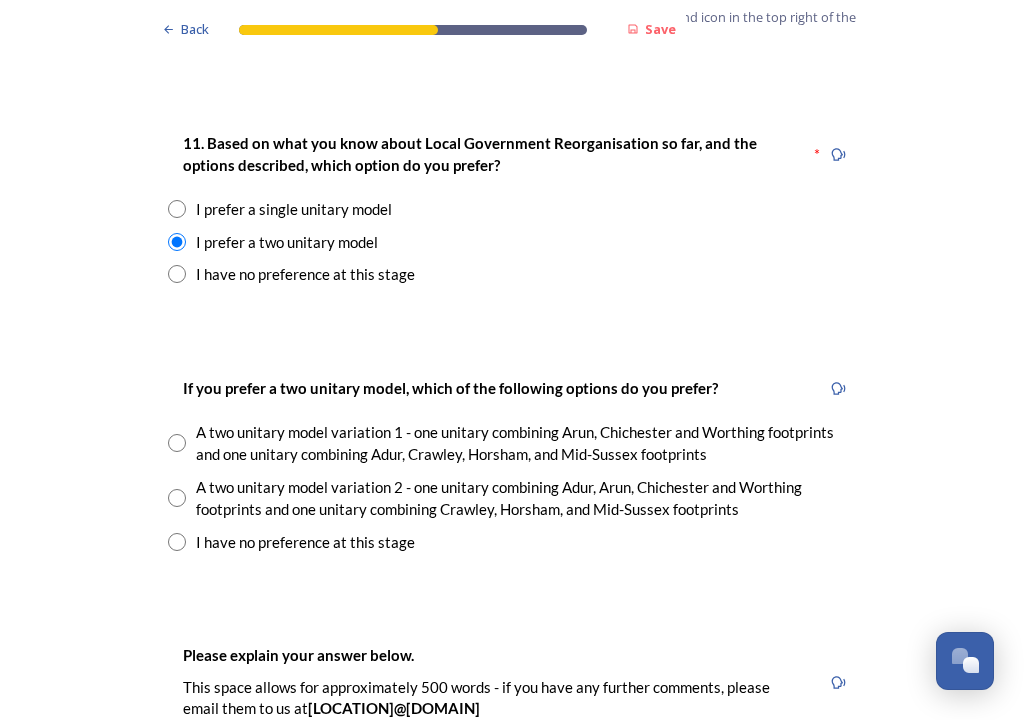 click on "A two unitary model variation 2 - one unitary combining Adur, Arun, Chichester and Worthing footprints and one unitary combining Crawley, Horsham, and Mid-Sussex footprints" at bounding box center (526, 498) 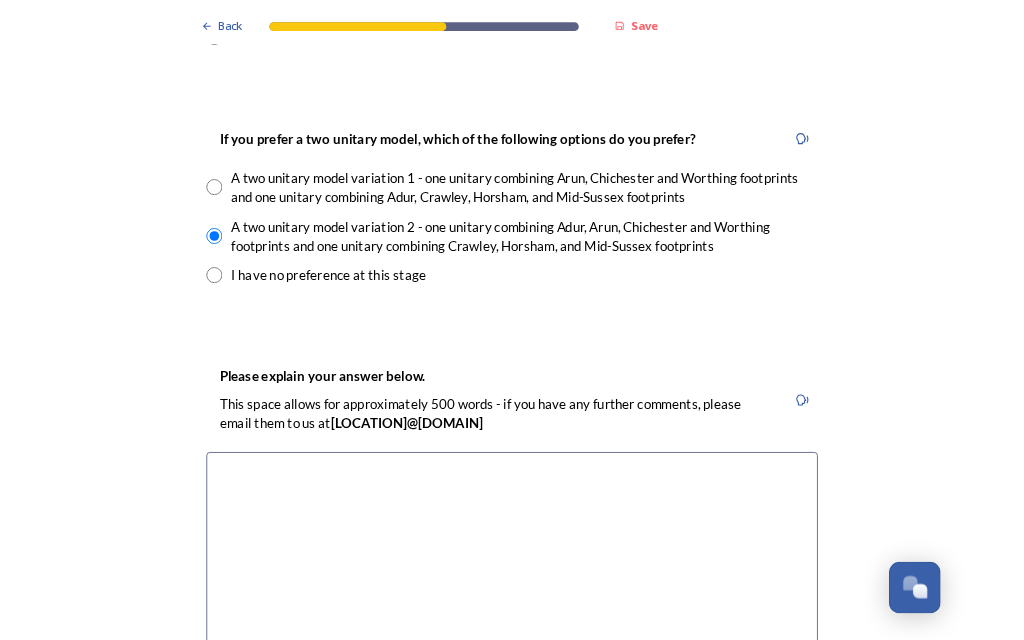 scroll, scrollTop: 2849, scrollLeft: 0, axis: vertical 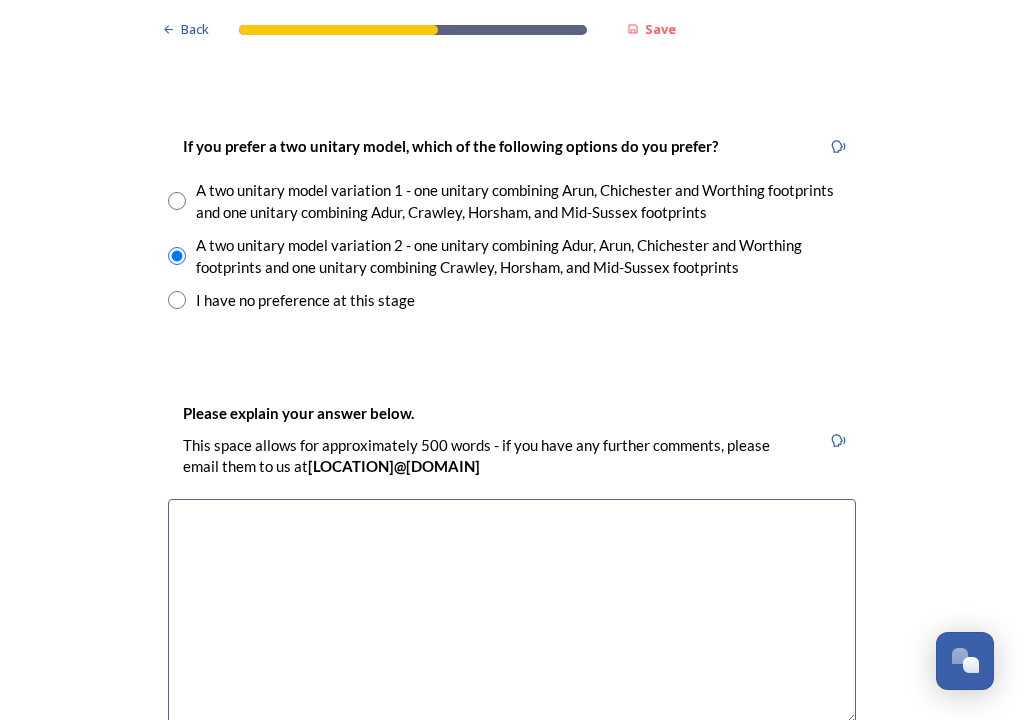click at bounding box center [512, 611] 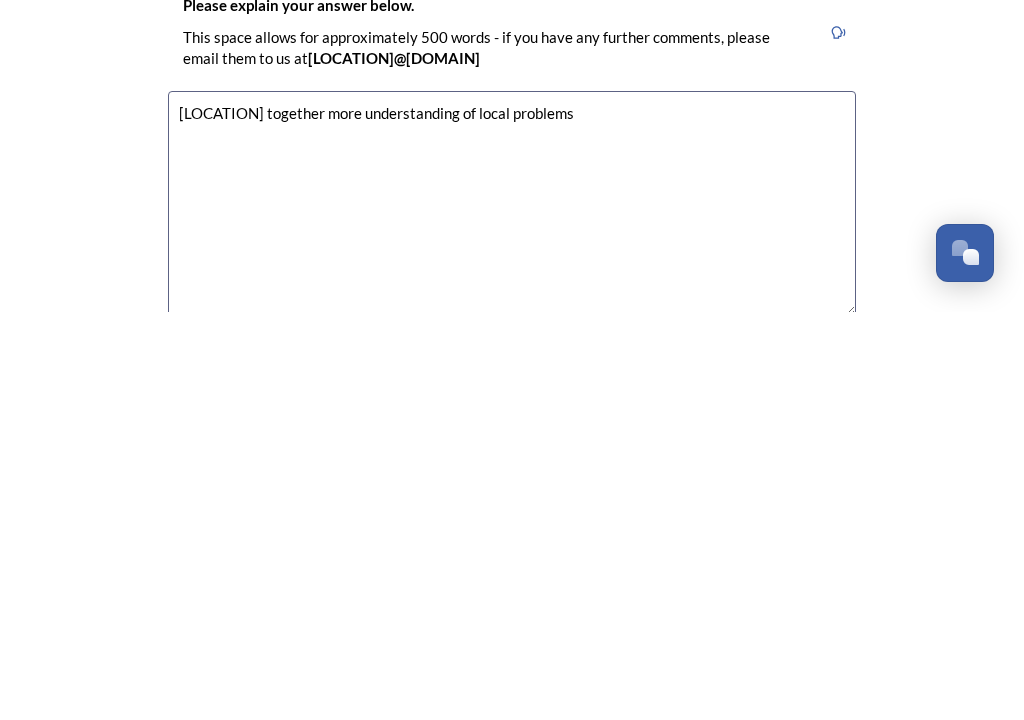 type on "[LOCATION] together more understanding of local problems" 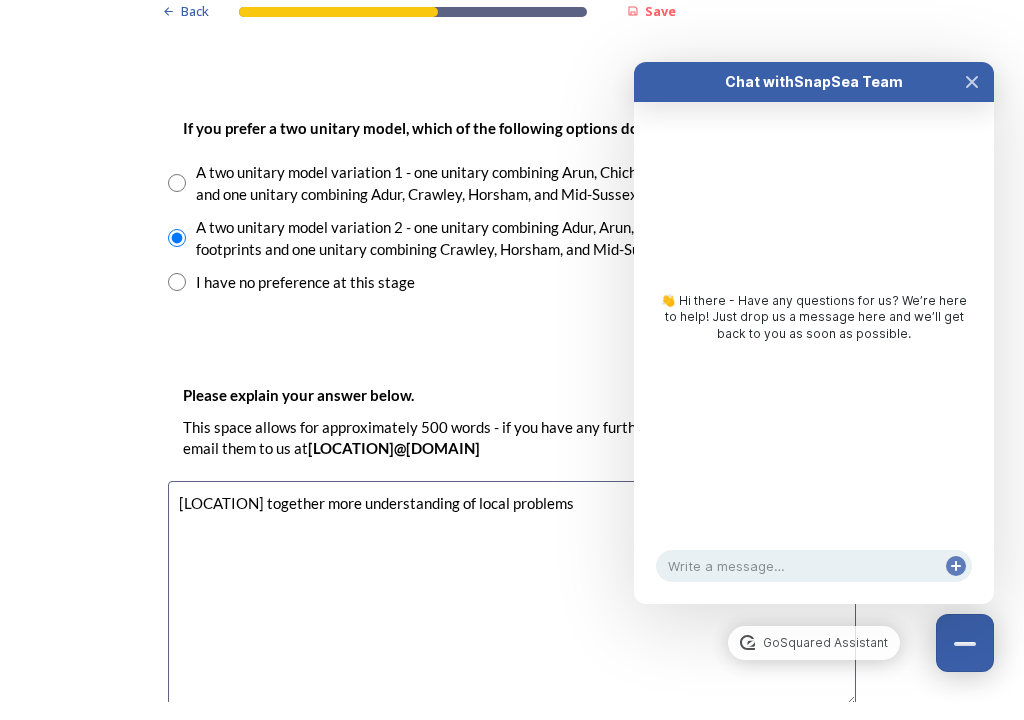 click on "[LOCATION] together more understanding of local problems" at bounding box center (512, 611) 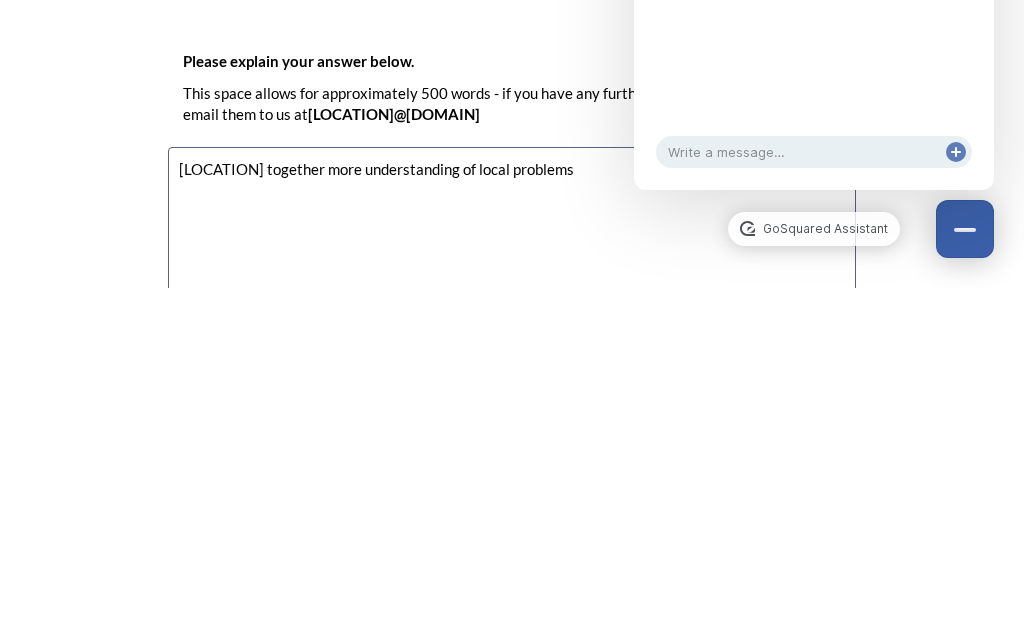click at bounding box center (965, 581) 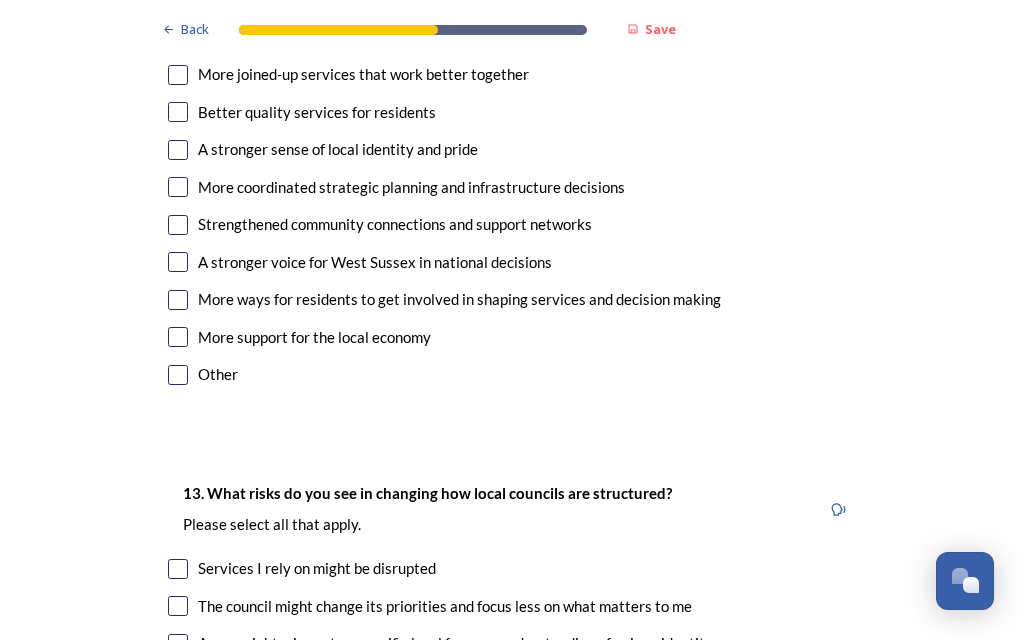 scroll, scrollTop: 3791, scrollLeft: 0, axis: vertical 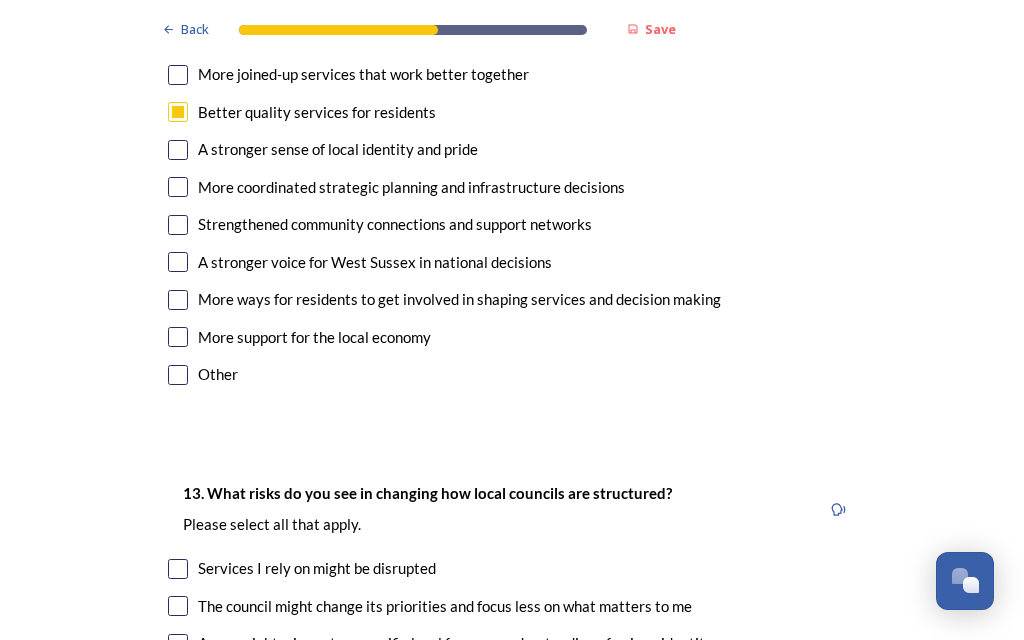 click at bounding box center (178, 150) 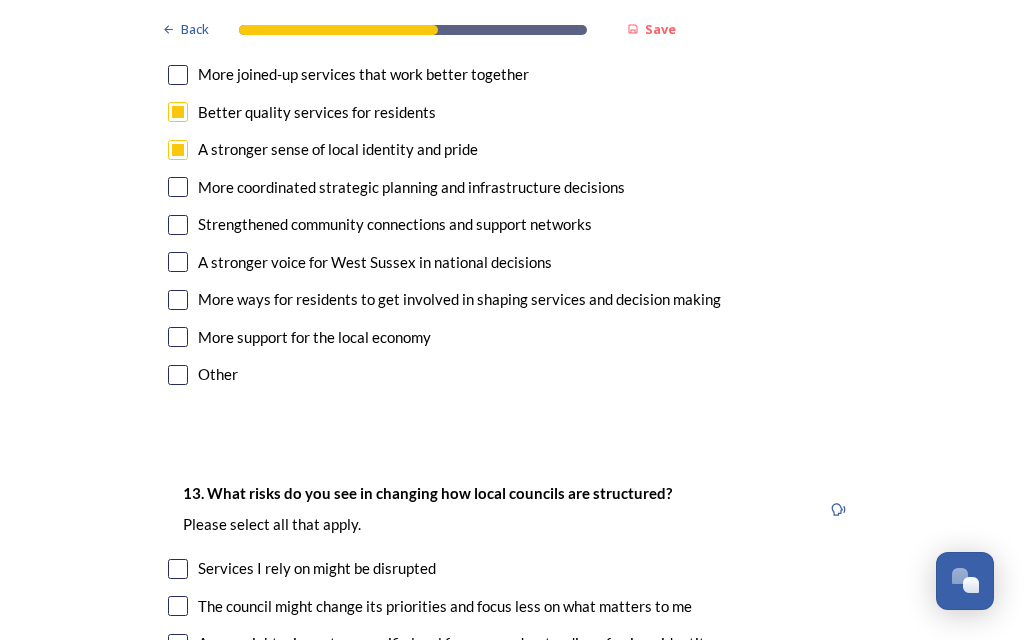 click at bounding box center (178, 262) 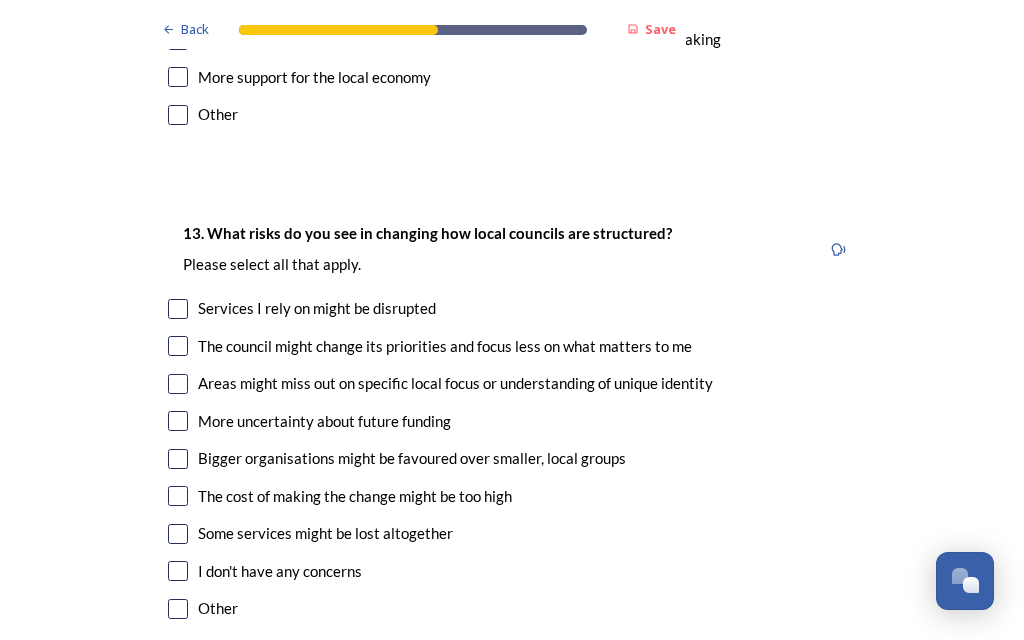 scroll, scrollTop: 4052, scrollLeft: 0, axis: vertical 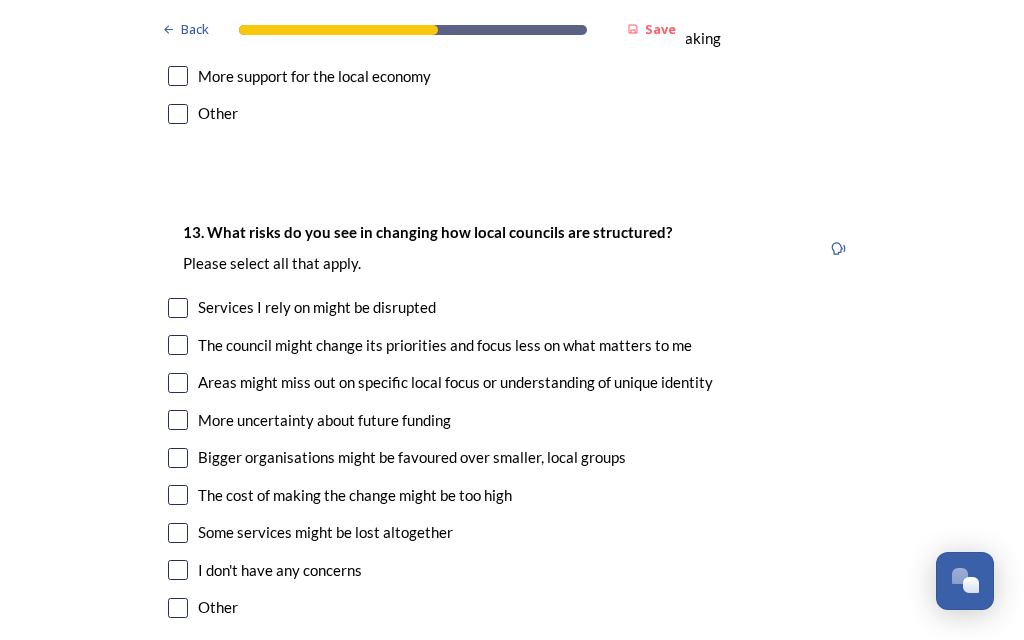 click at bounding box center [178, 308] 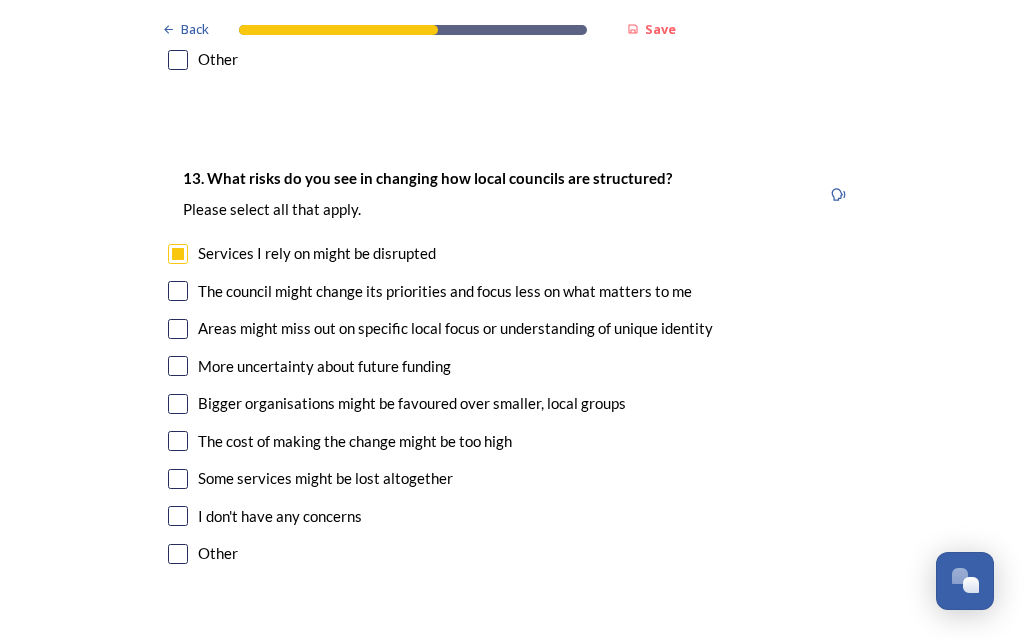 scroll, scrollTop: 4106, scrollLeft: 0, axis: vertical 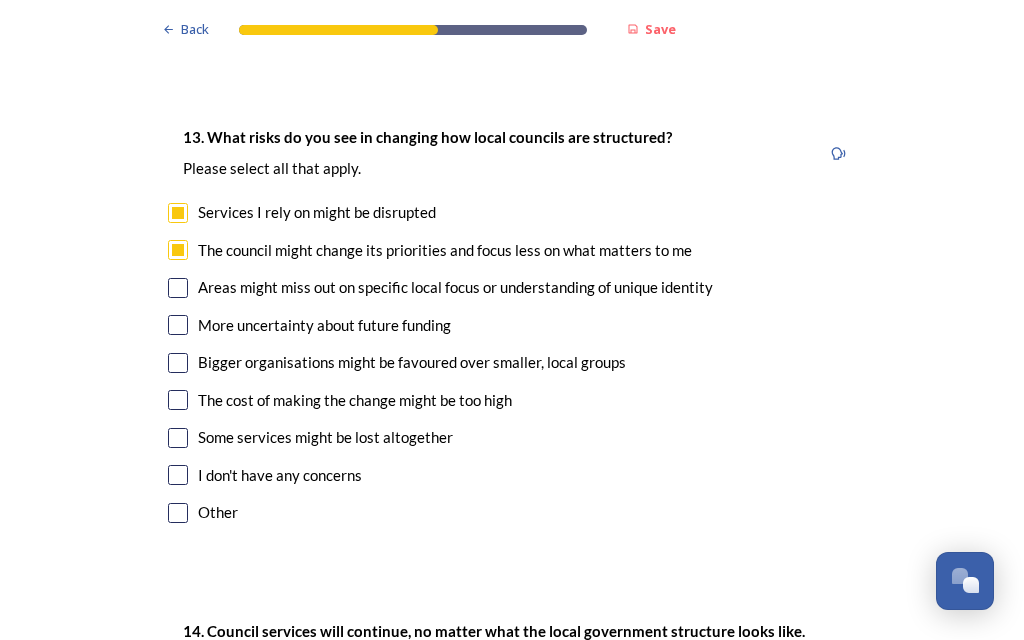 click at bounding box center [178, 288] 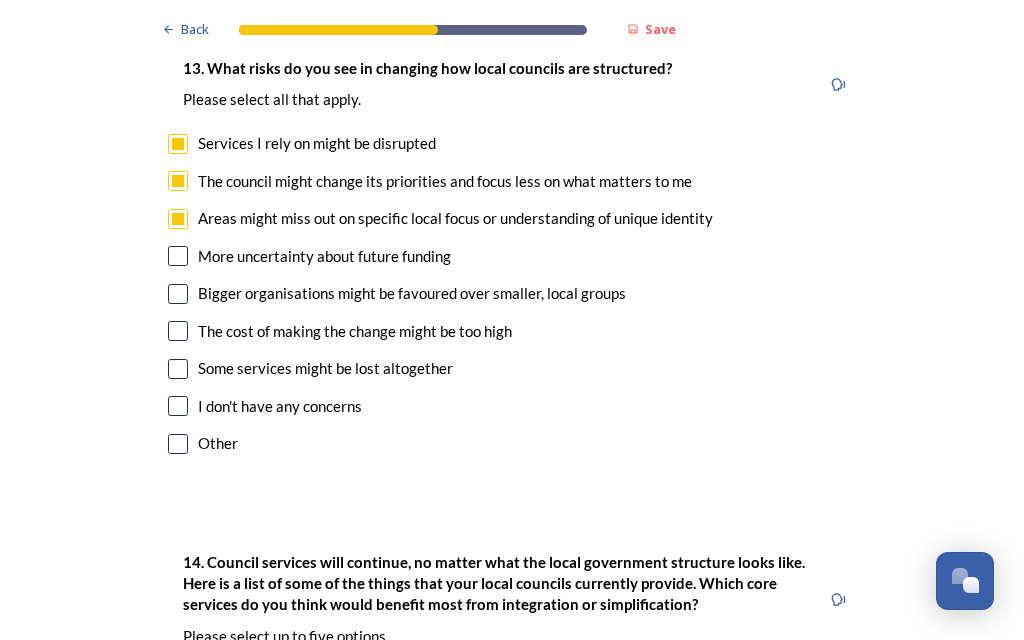 scroll, scrollTop: 4216, scrollLeft: 0, axis: vertical 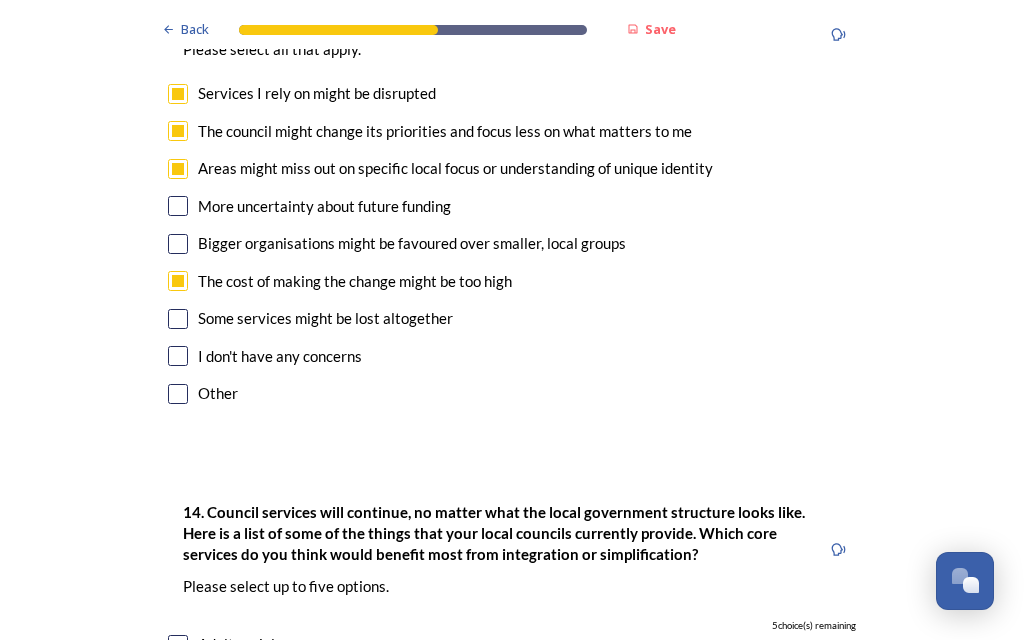 click at bounding box center [178, 319] 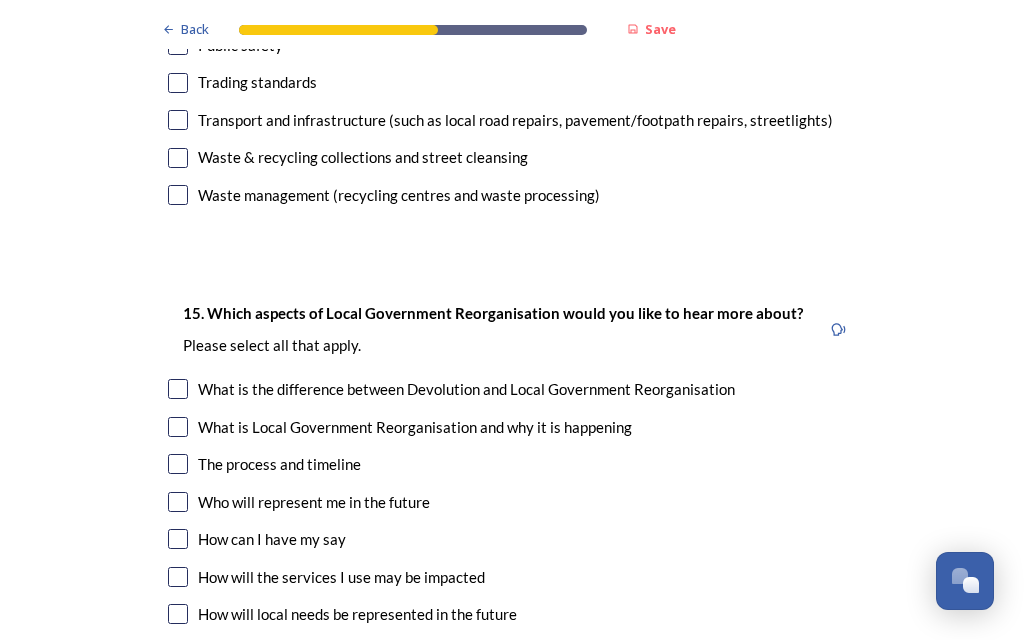 scroll, scrollTop: 5503, scrollLeft: 0, axis: vertical 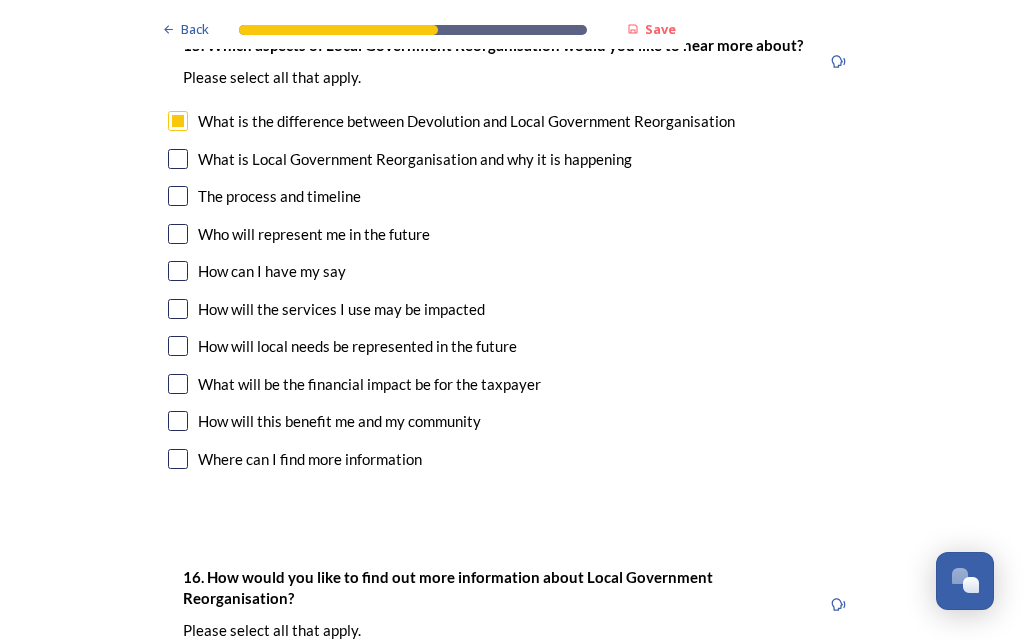 click on "How will local needs be represented in the future" at bounding box center (357, 346) 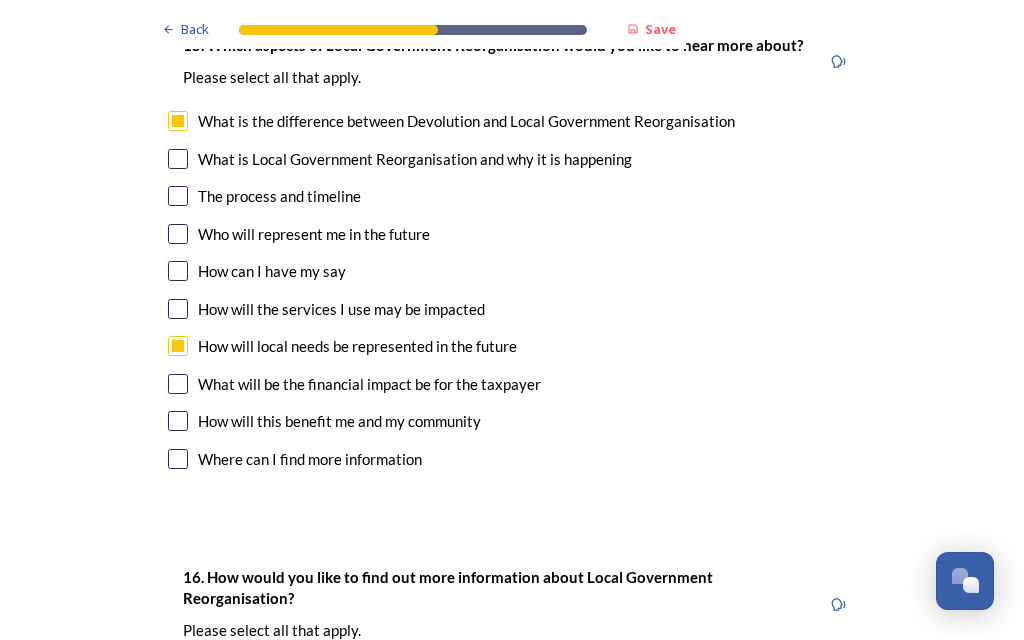 checkbox on "true" 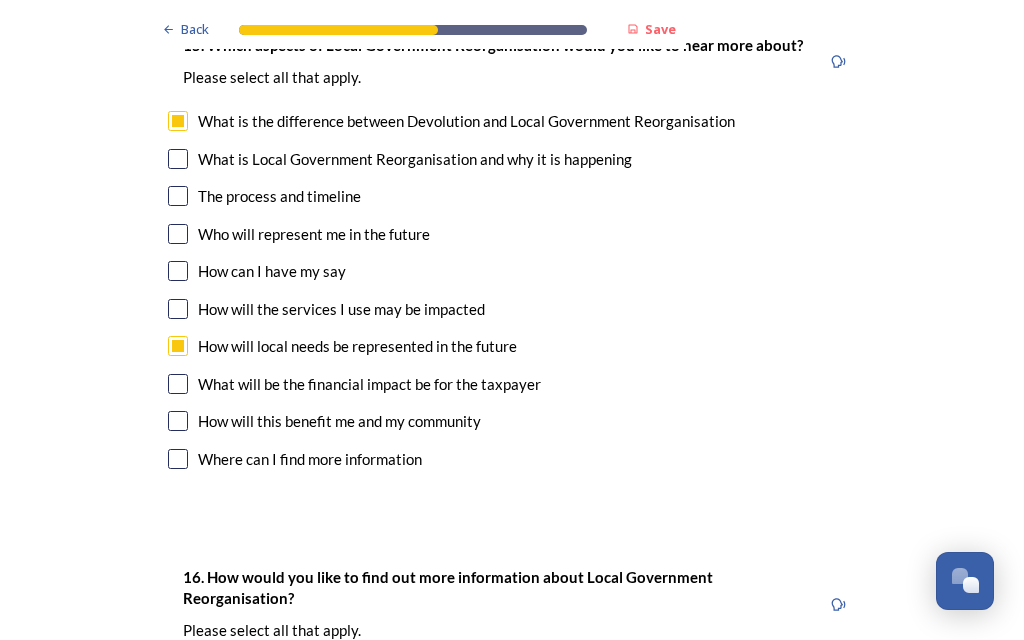 click on "How will the services I use may be impacted" at bounding box center (341, 309) 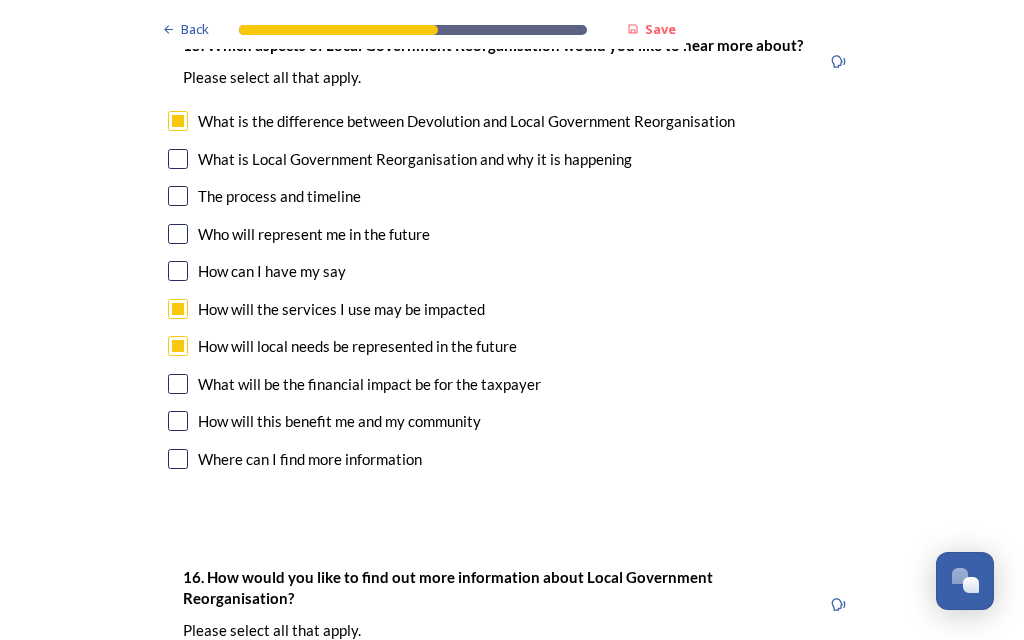 checkbox on "true" 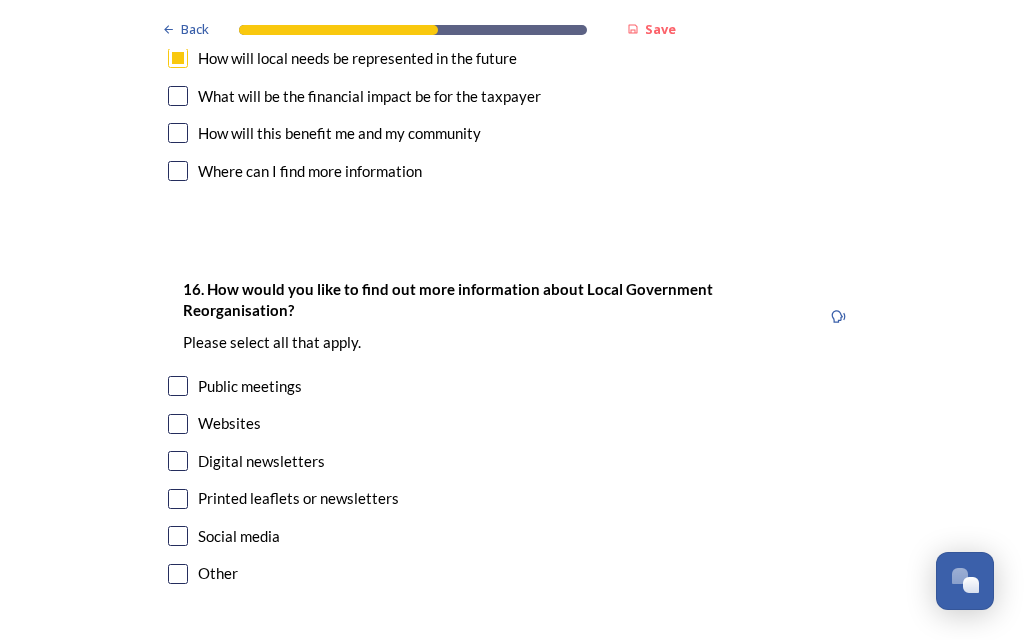 scroll, scrollTop: 6061, scrollLeft: 0, axis: vertical 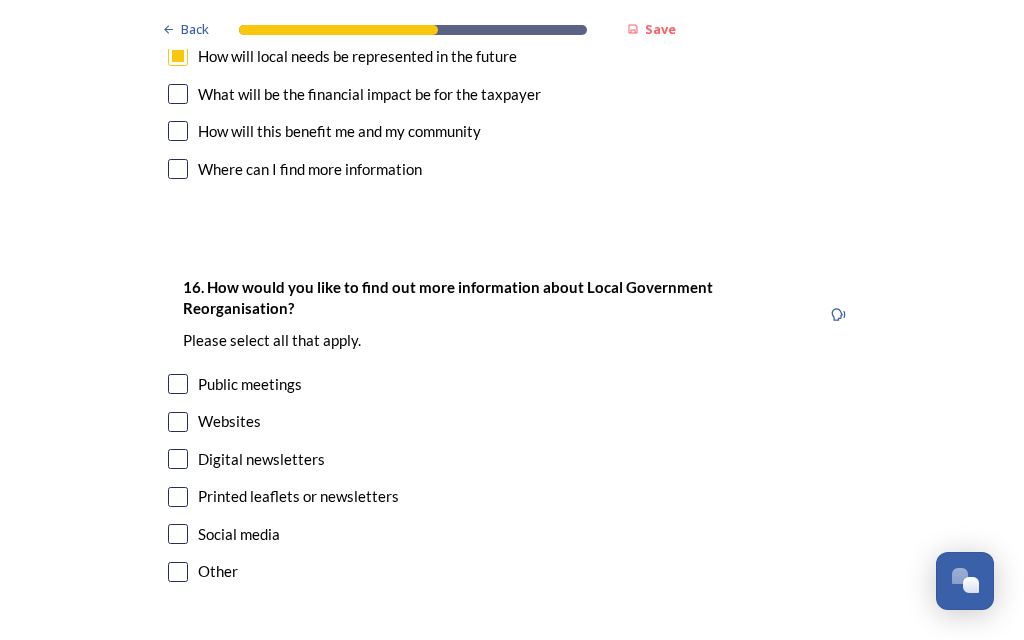 click on "Websites" at bounding box center (229, 421) 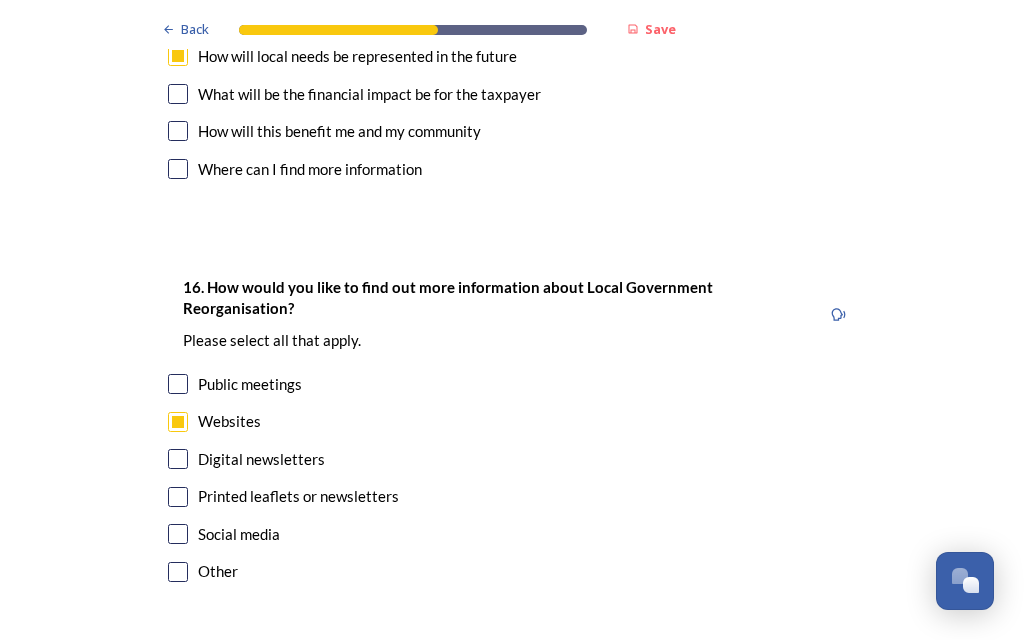 checkbox on "true" 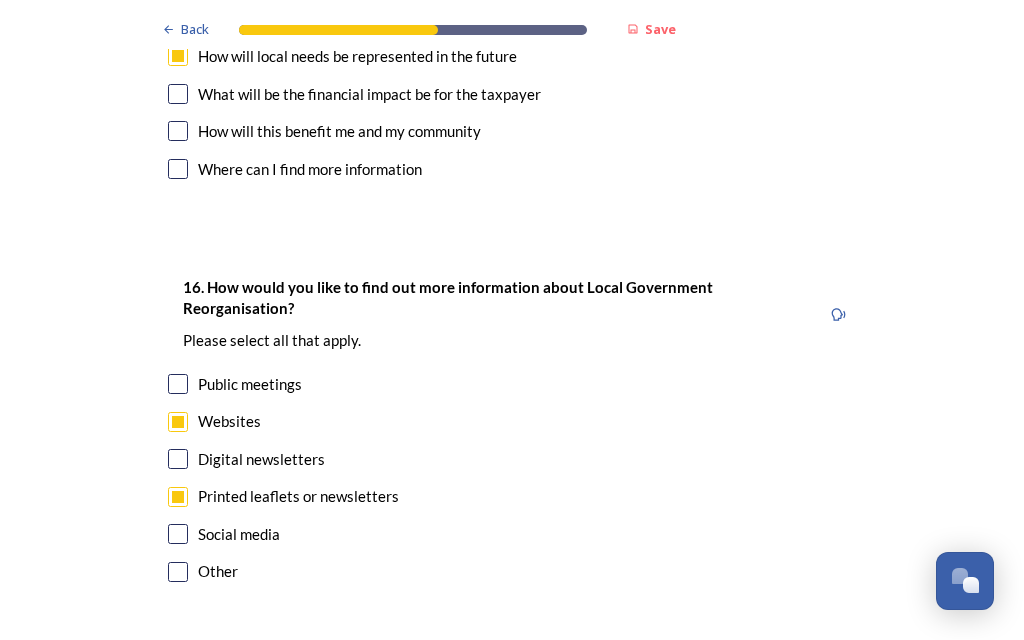 checkbox on "true" 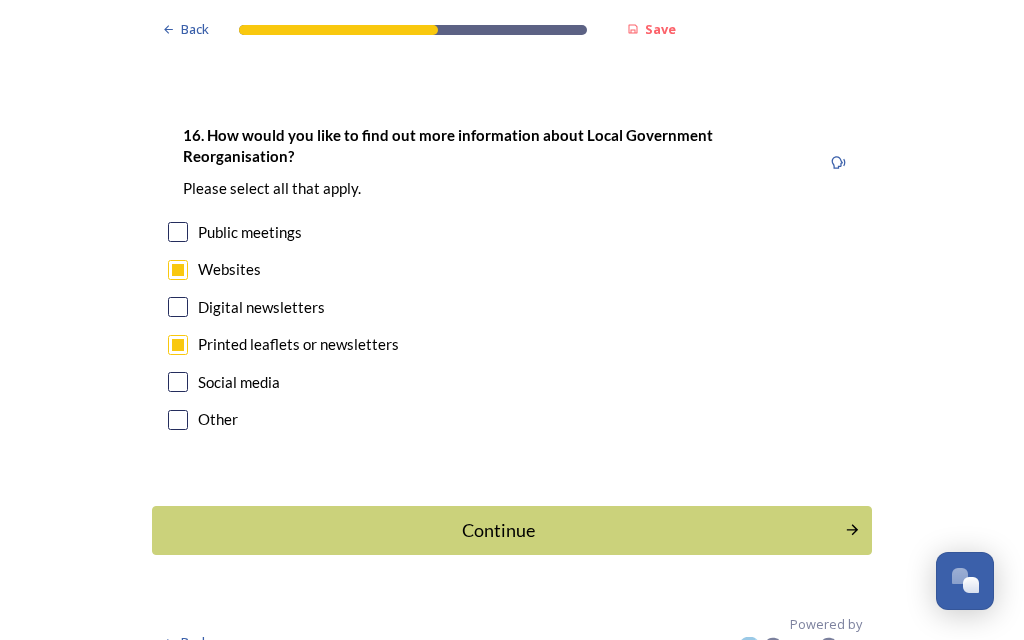 scroll, scrollTop: 6211, scrollLeft: 0, axis: vertical 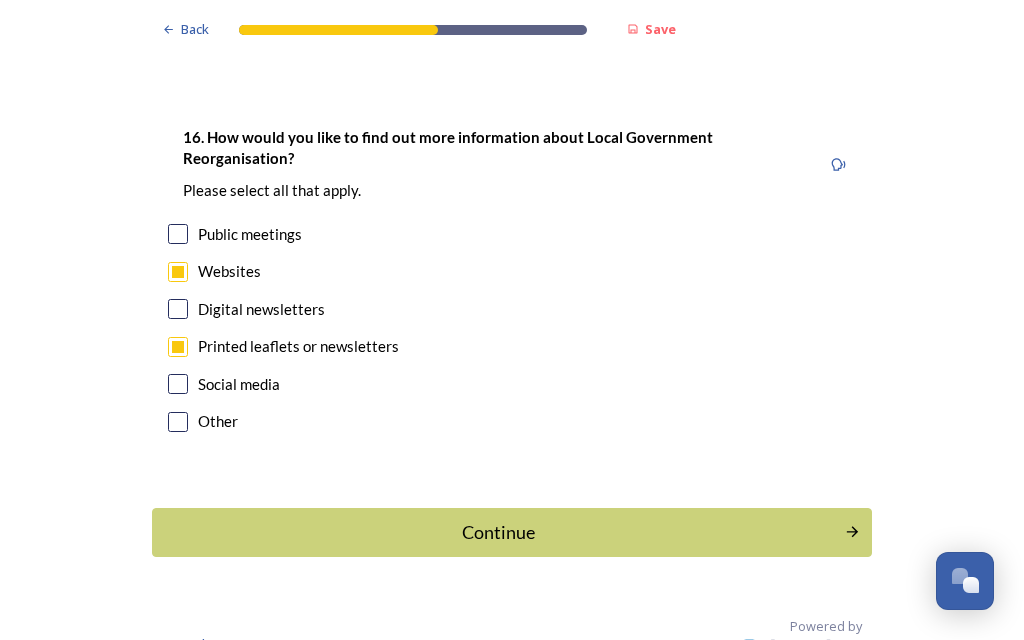 click on "Continue" at bounding box center (498, 532) 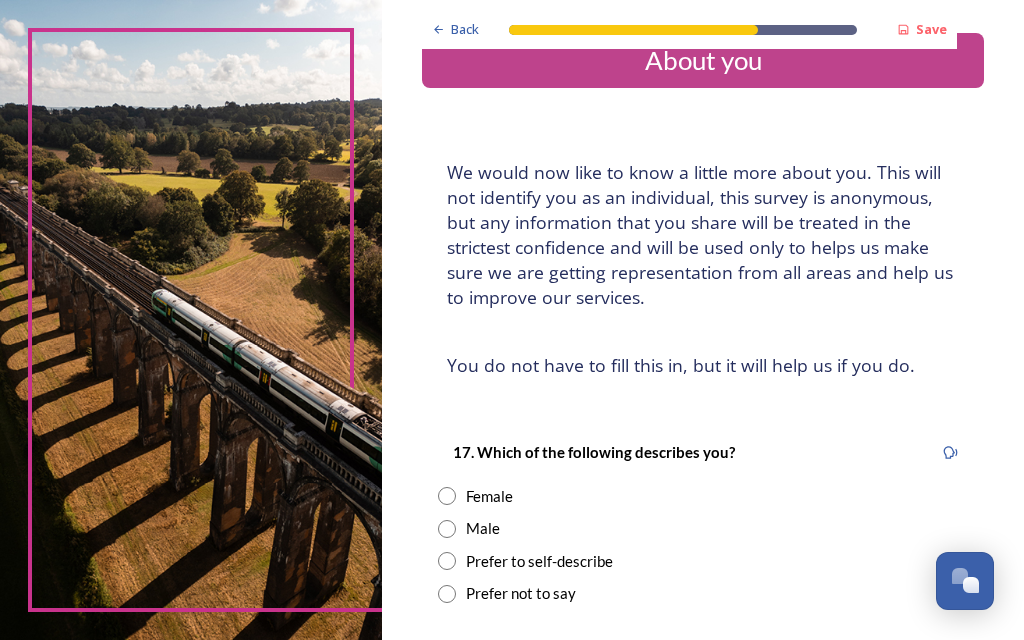scroll, scrollTop: 37, scrollLeft: 0, axis: vertical 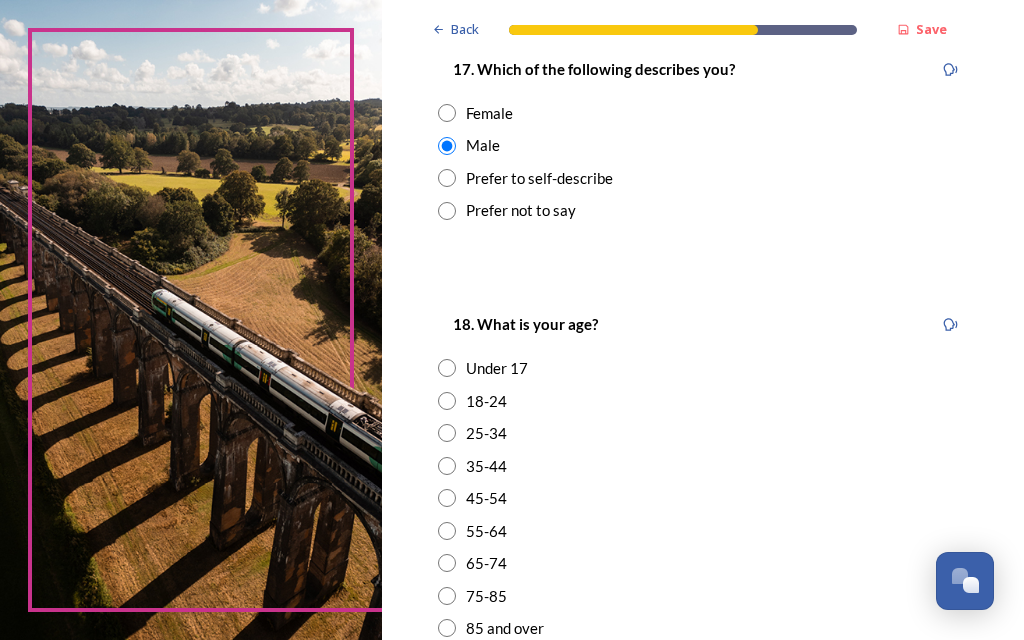 click on "55-64" at bounding box center (486, 531) 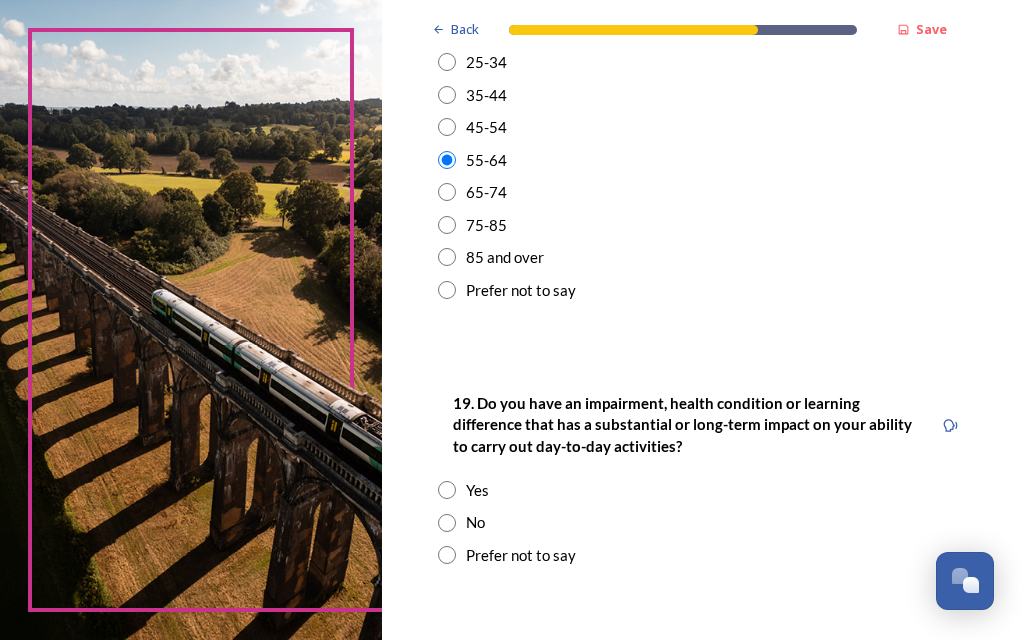 scroll, scrollTop: 791, scrollLeft: 0, axis: vertical 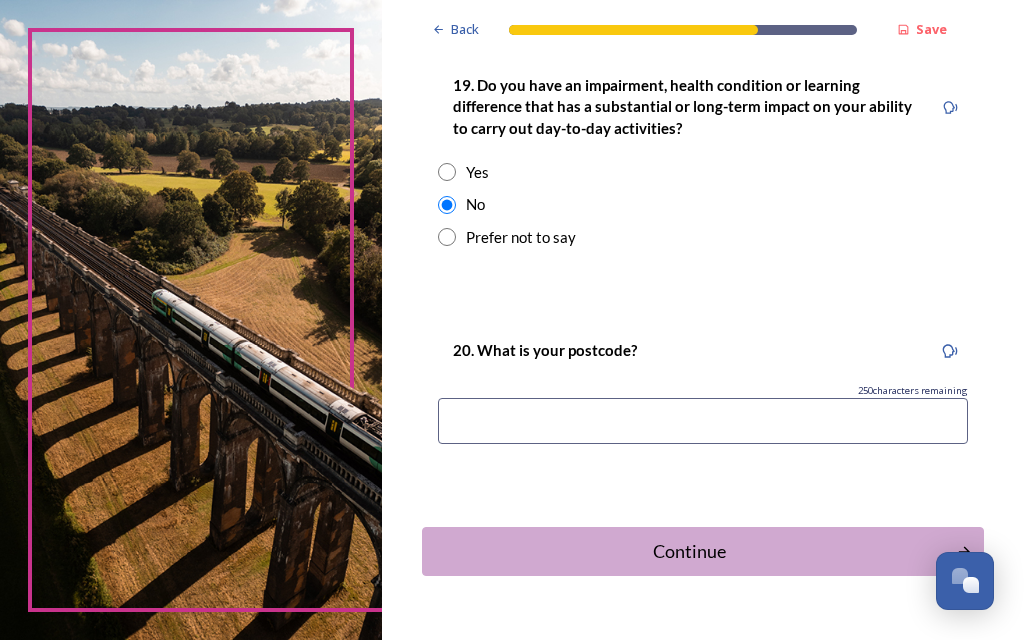 click at bounding box center [703, 421] 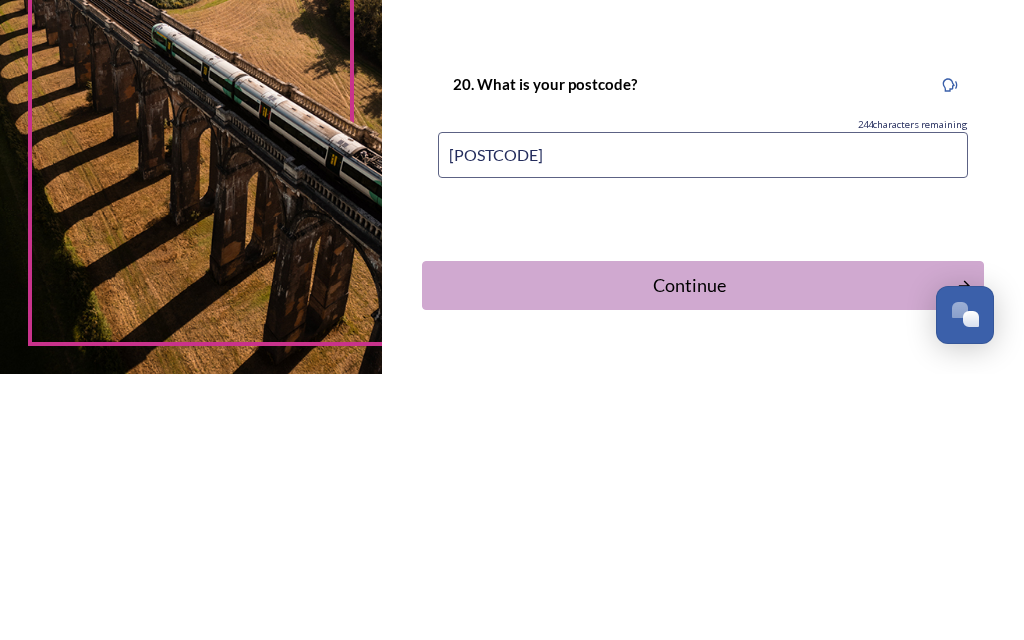type on "[LOCATION]" 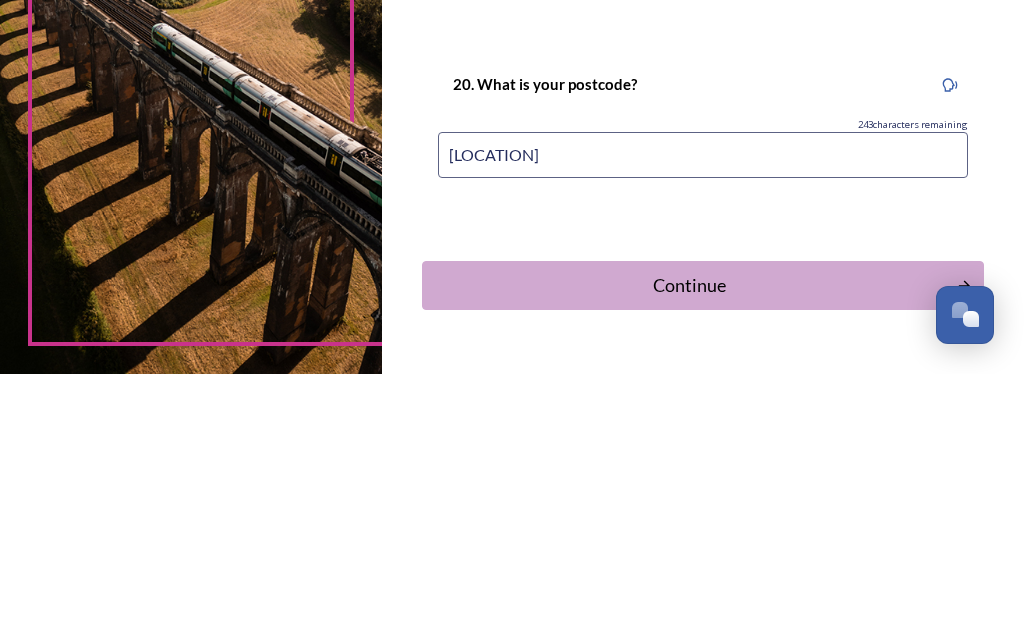 click on "Continue" at bounding box center [689, 551] 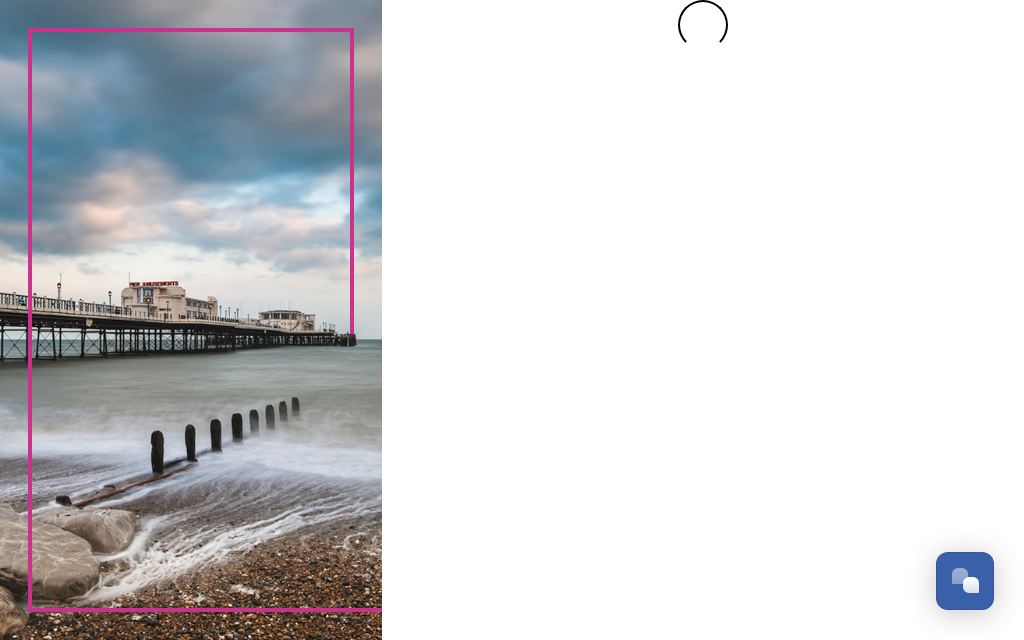 scroll, scrollTop: 0, scrollLeft: 0, axis: both 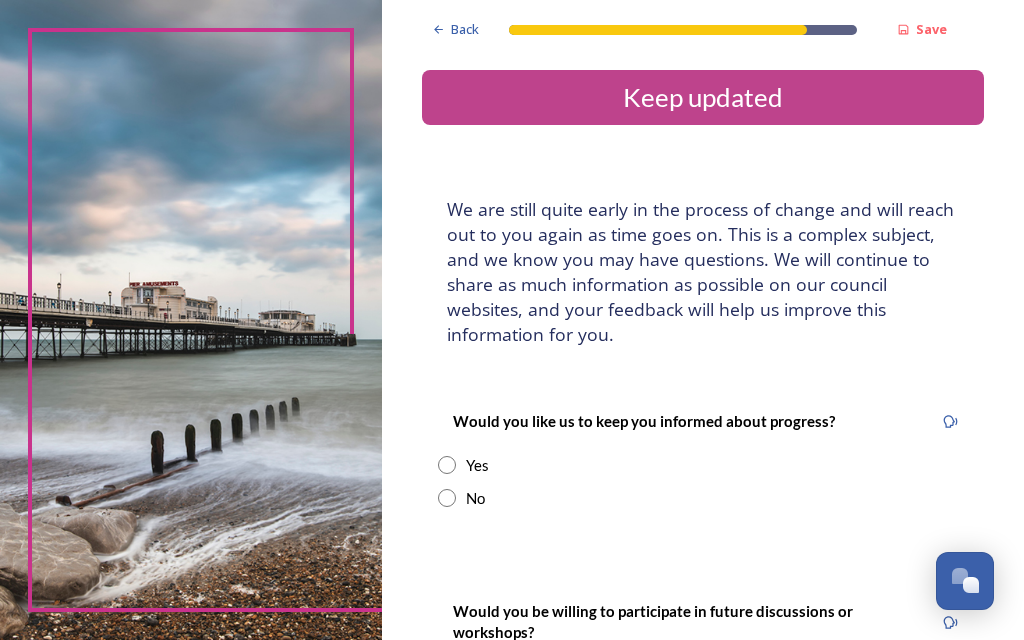click on "No" at bounding box center (475, 498) 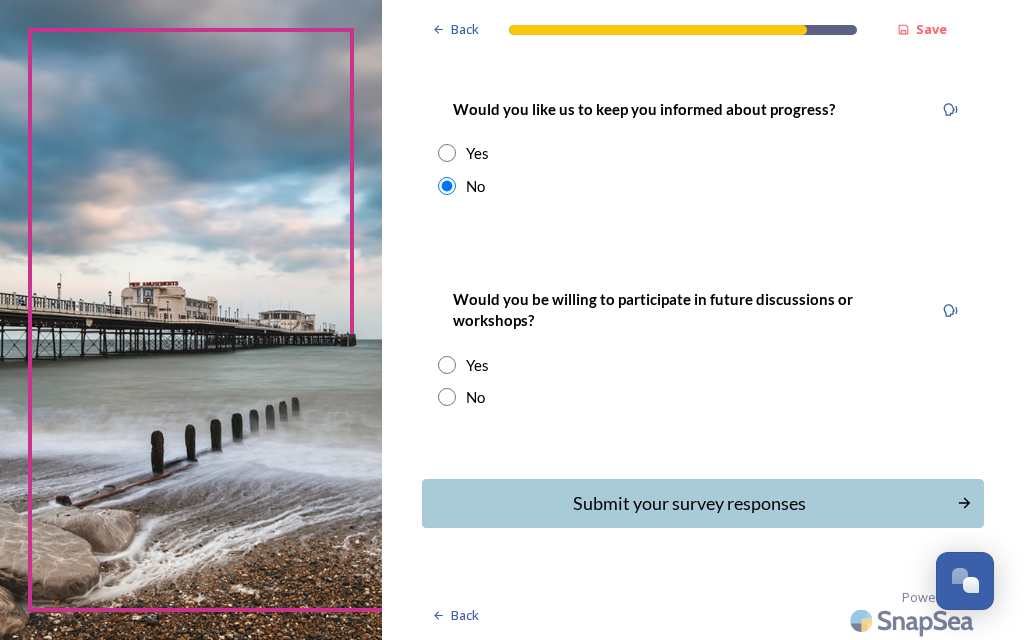 scroll, scrollTop: 312, scrollLeft: 0, axis: vertical 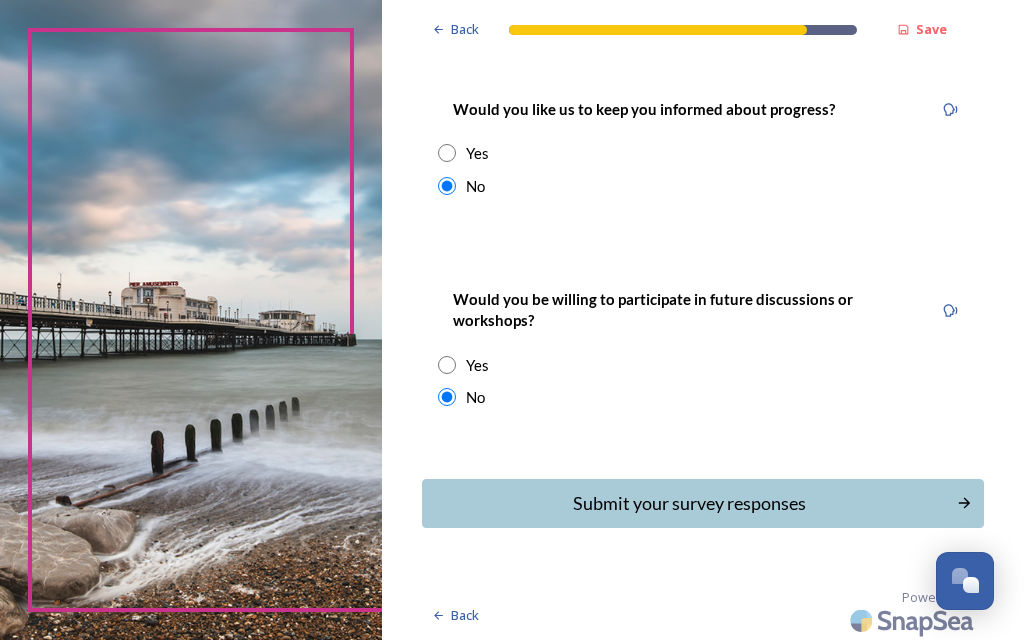 click on "Submit your survey responses" at bounding box center [689, 503] 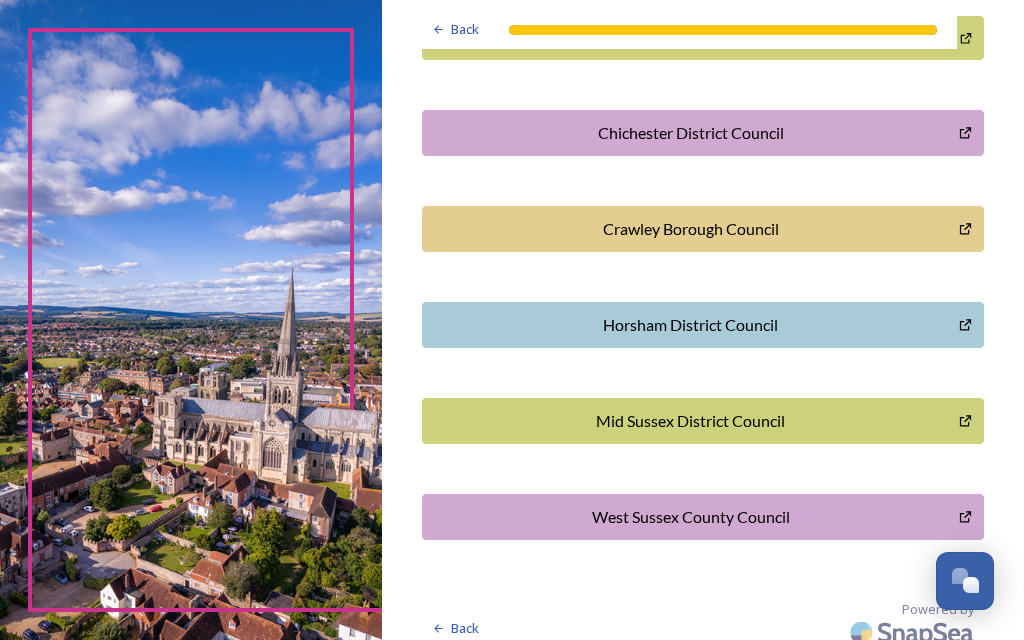 scroll, scrollTop: 658, scrollLeft: 0, axis: vertical 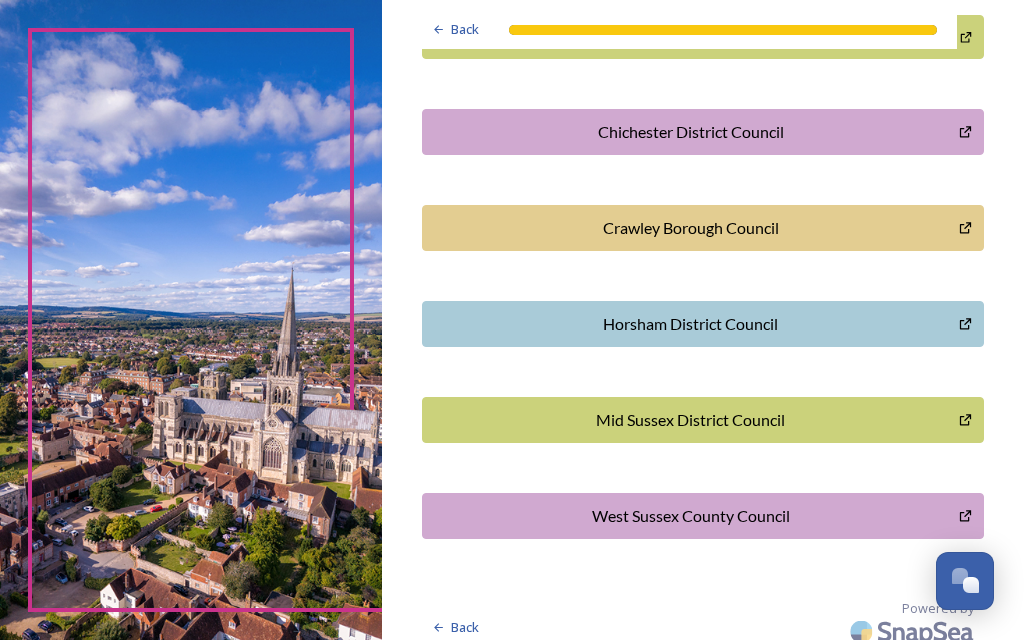 click on "West Sussex County Council" at bounding box center (690, 516) 